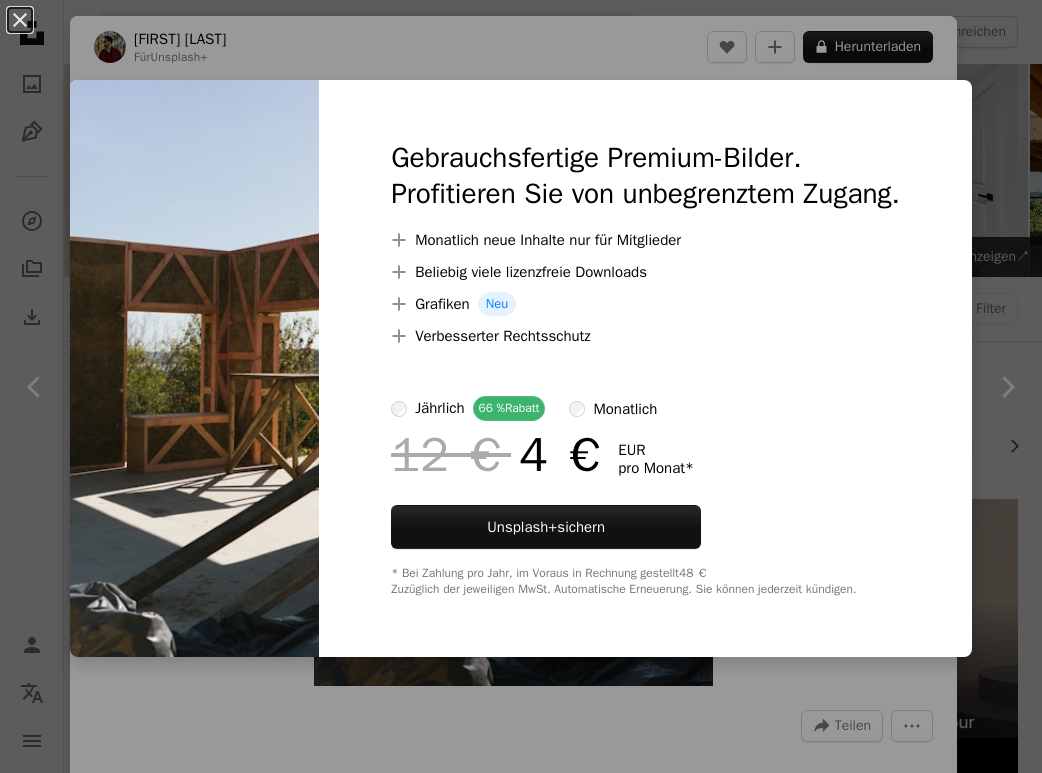 scroll, scrollTop: 1200, scrollLeft: 0, axis: vertical 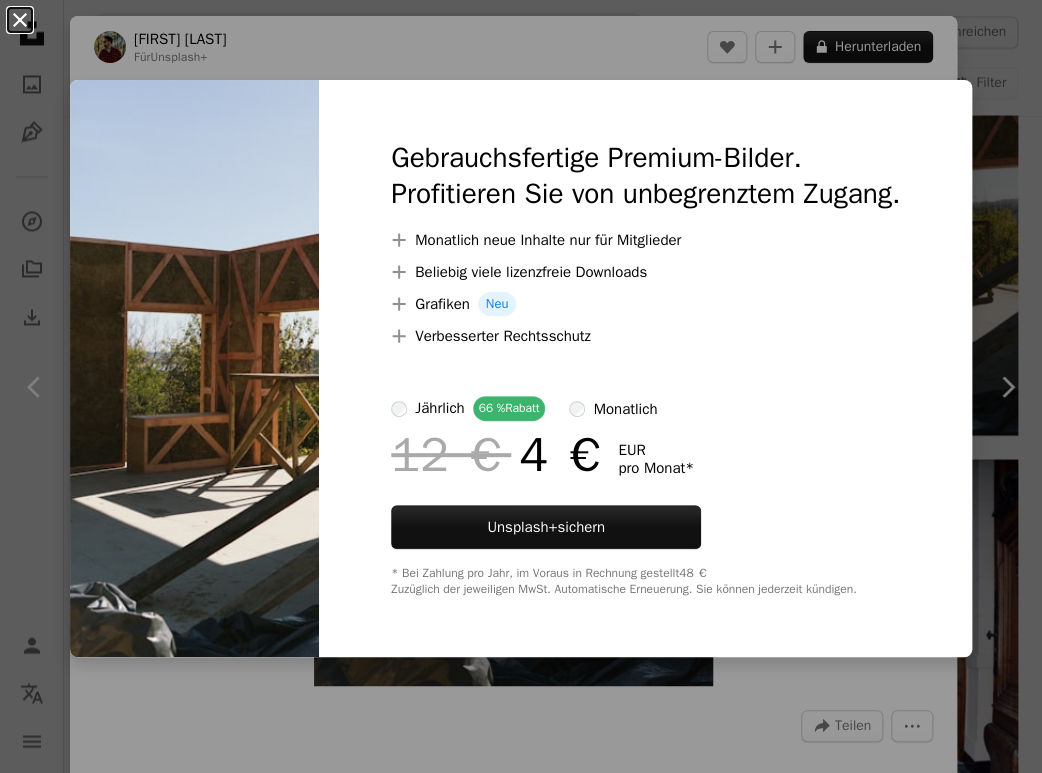 click on "An X shape" at bounding box center [20, 20] 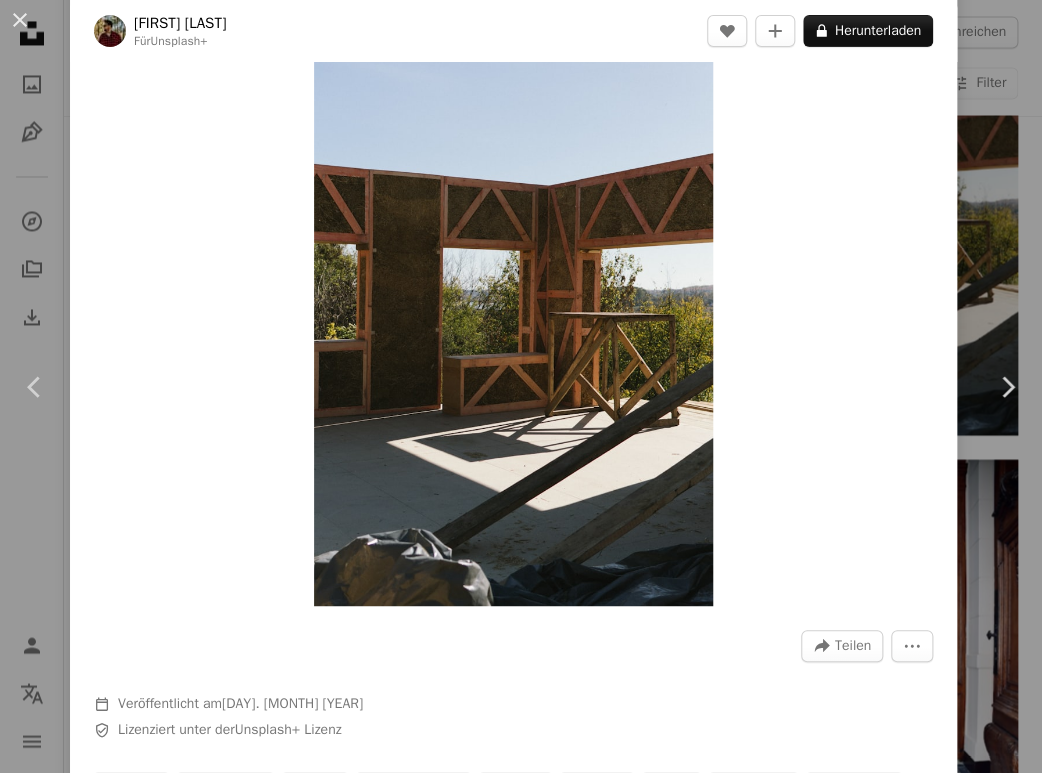 scroll, scrollTop: 80, scrollLeft: 0, axis: vertical 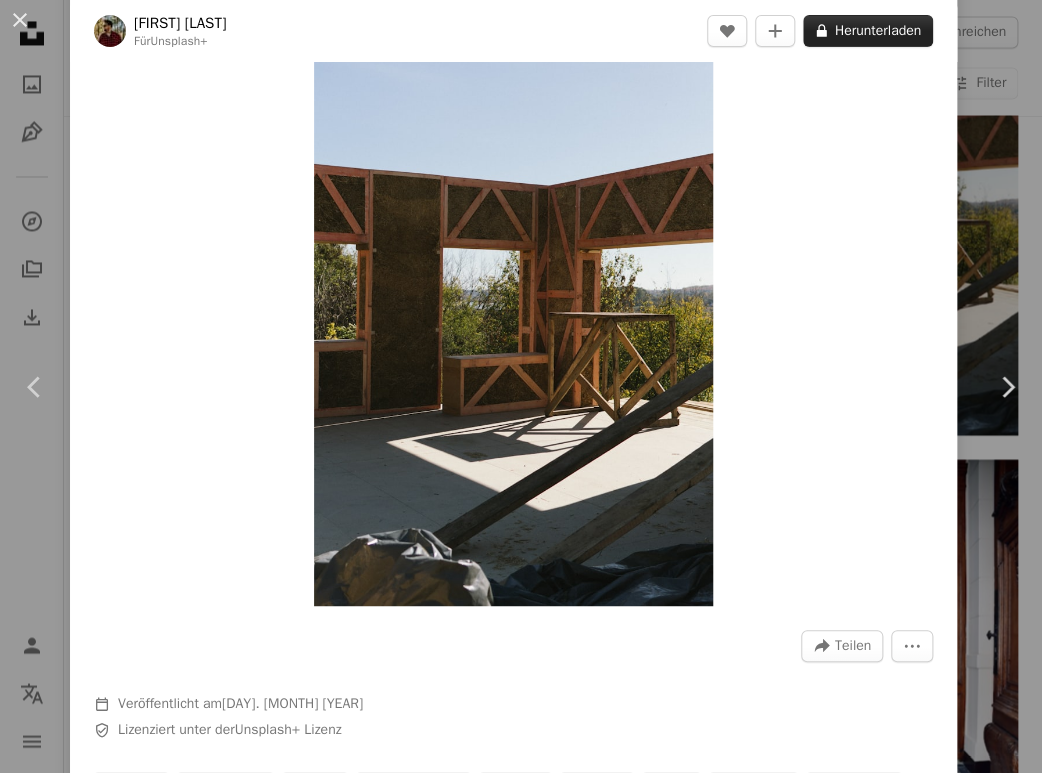 click on "A lock Herunterladen" at bounding box center [868, 31] 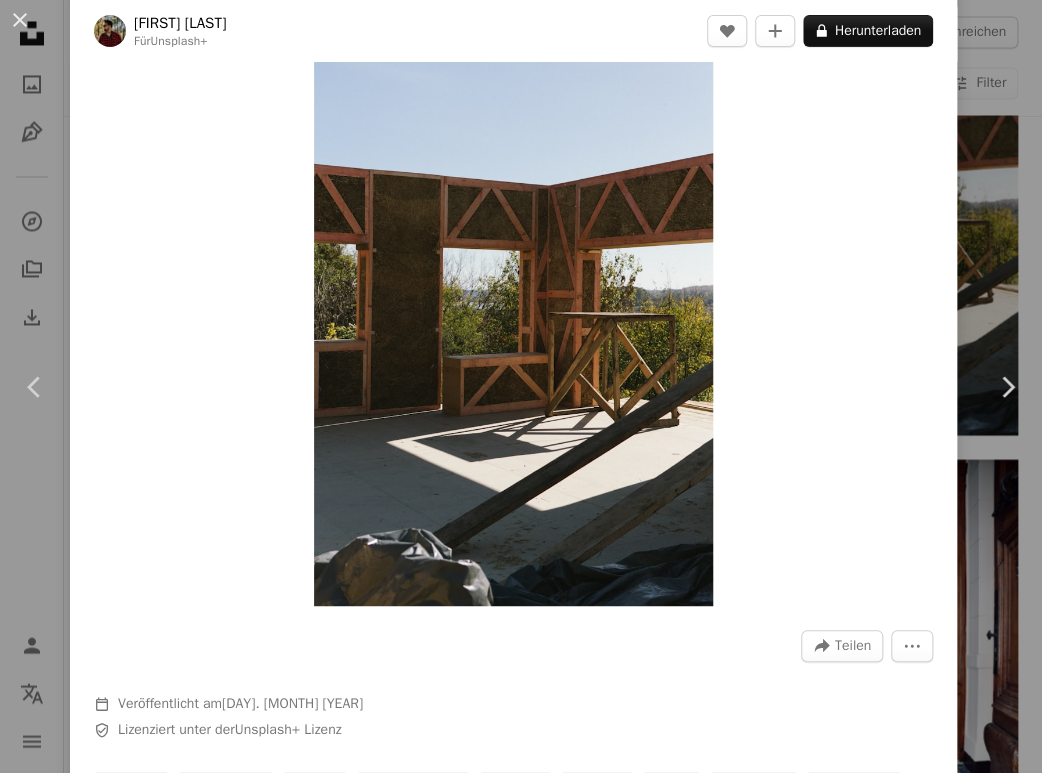 click at bounding box center [194, 6450] 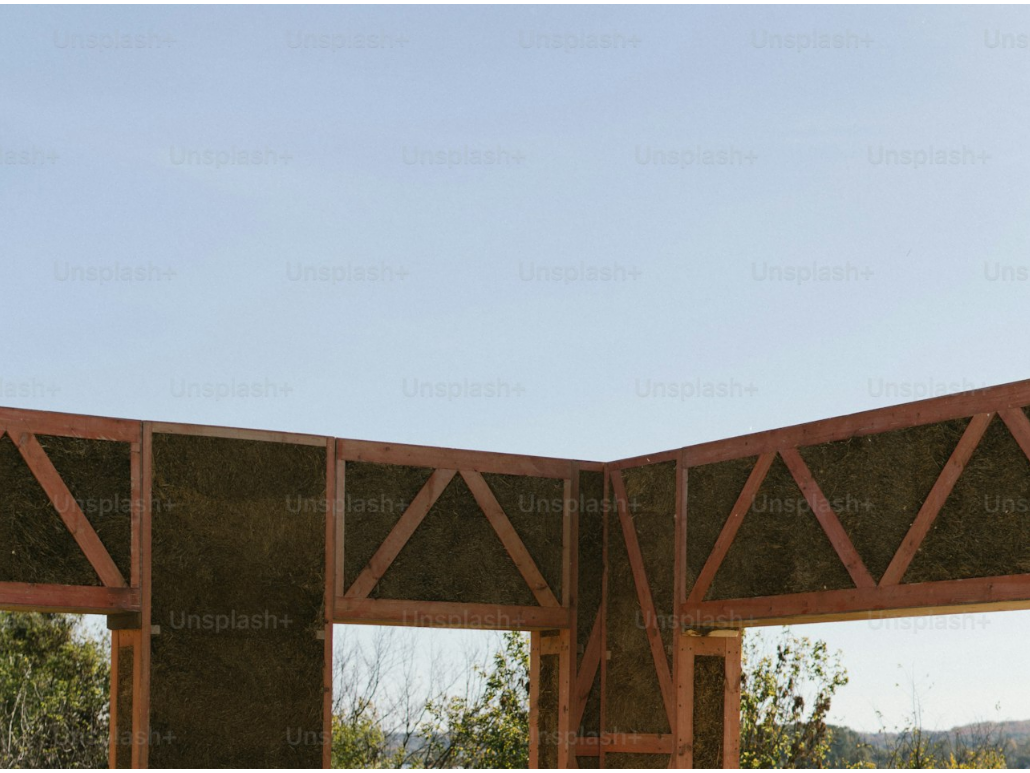 scroll, scrollTop: 378, scrollLeft: 0, axis: vertical 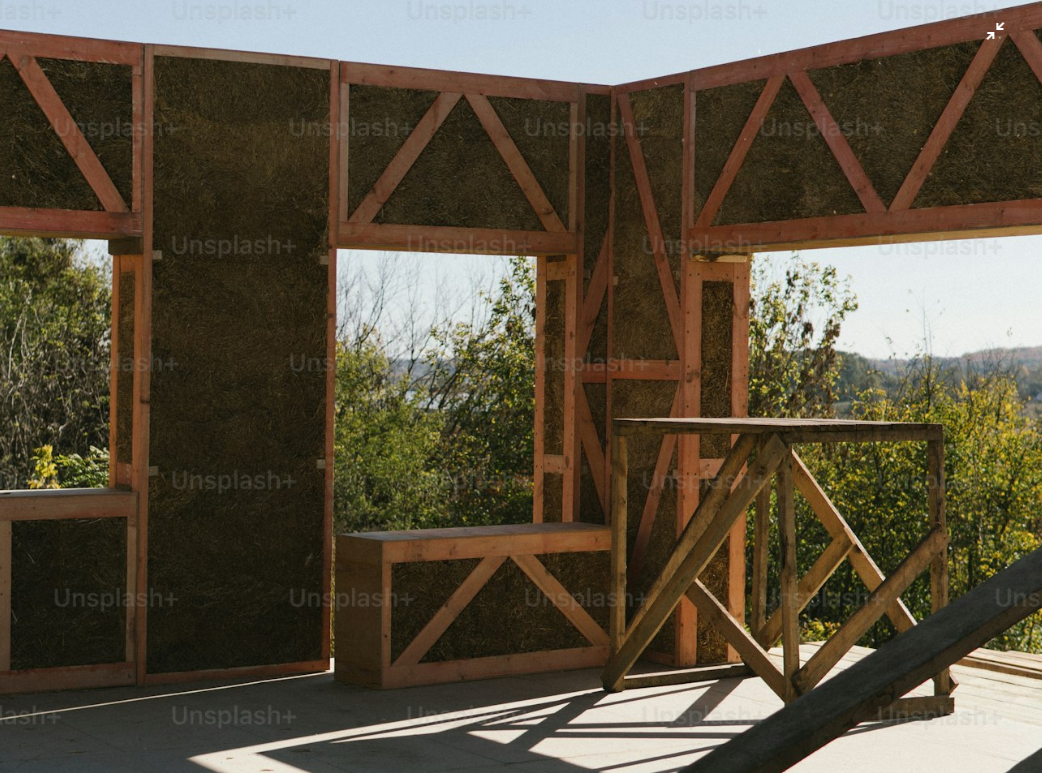 click at bounding box center (521, 404) 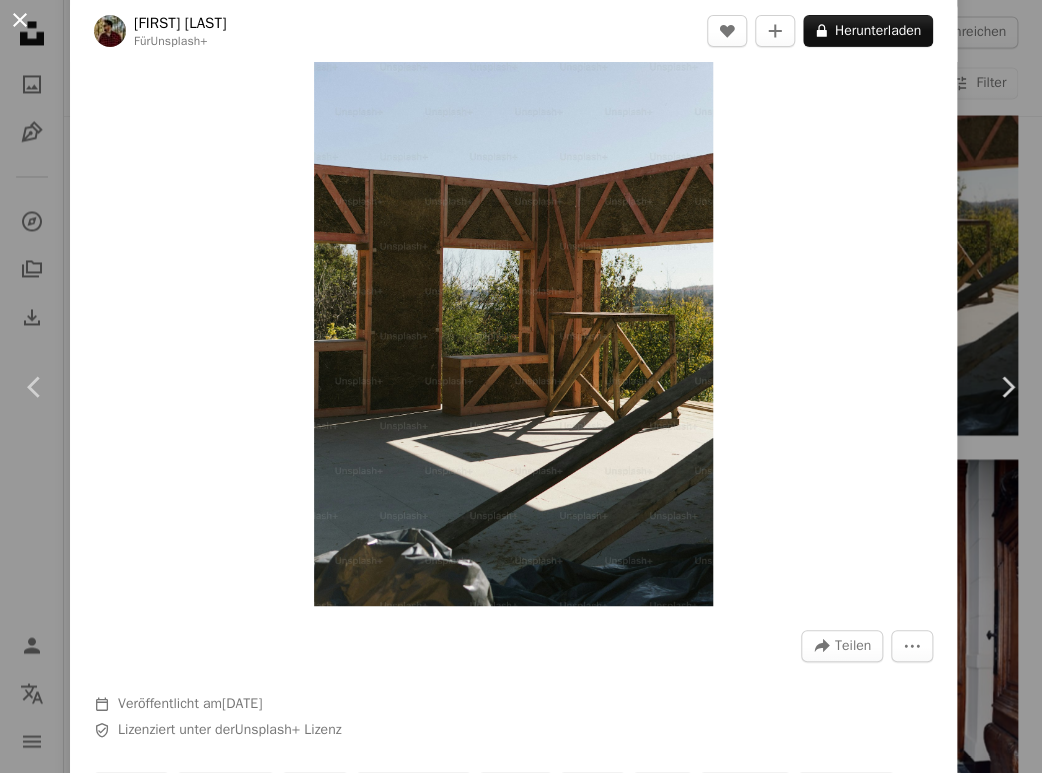 click on "An X shape" at bounding box center [20, 20] 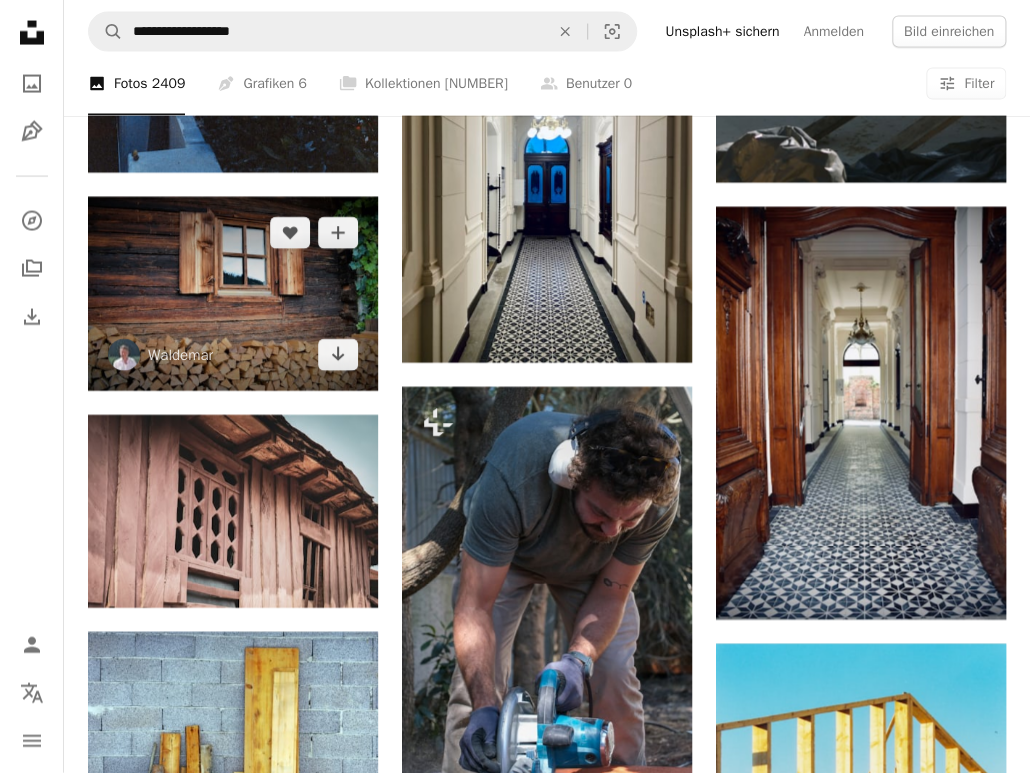 scroll, scrollTop: 1440, scrollLeft: 0, axis: vertical 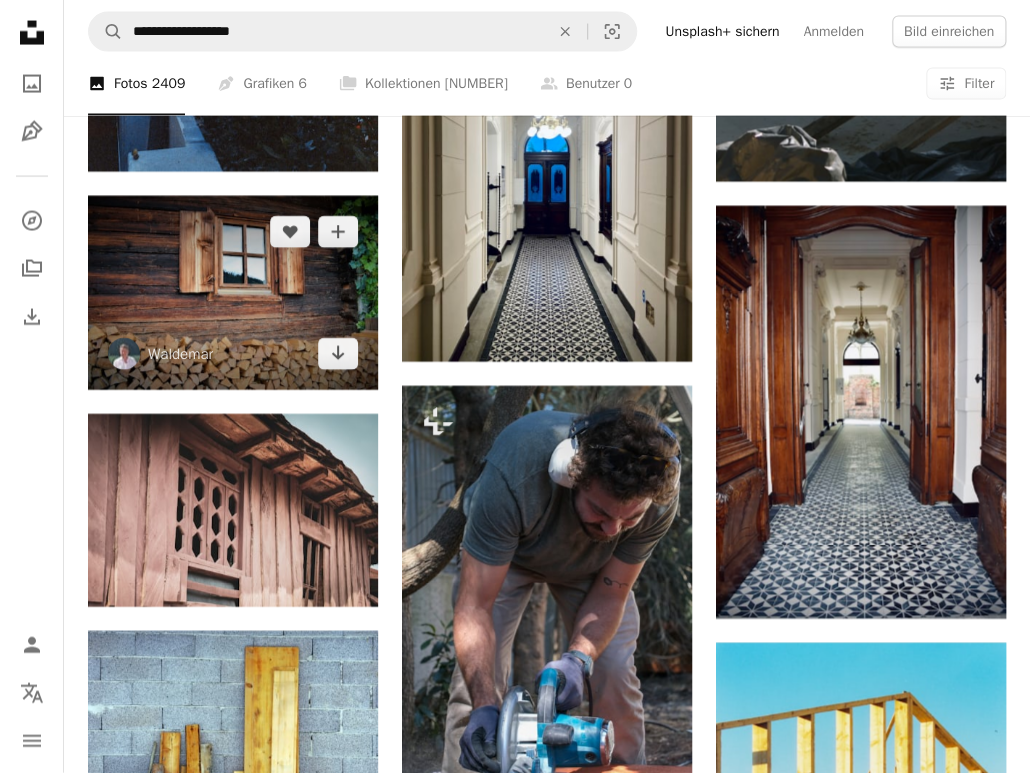 click at bounding box center [233, 293] 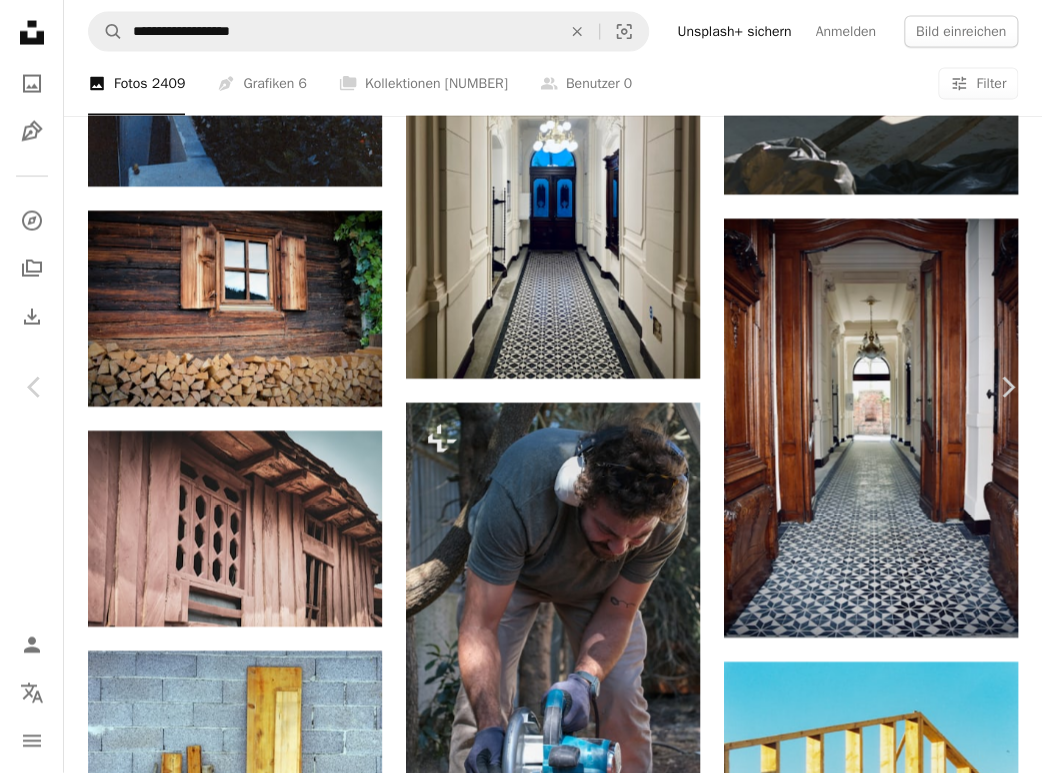 click on "Kostenlos herunterladen" at bounding box center (811, 5889) 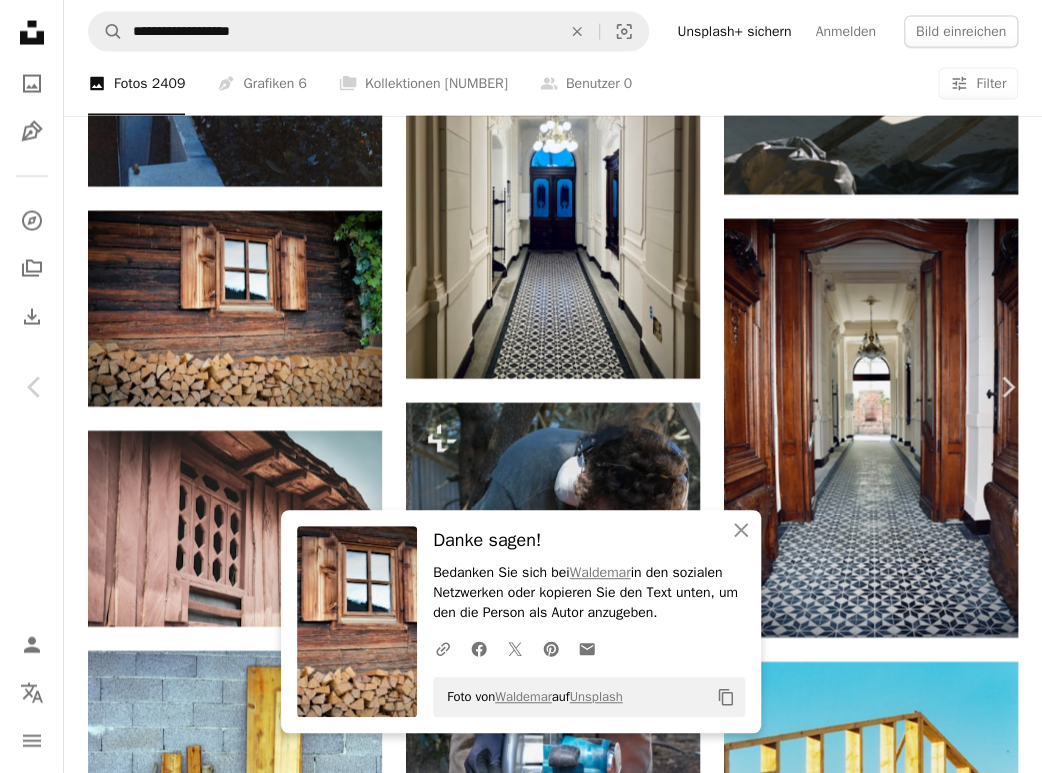 click on "An X shape" at bounding box center [20, 20] 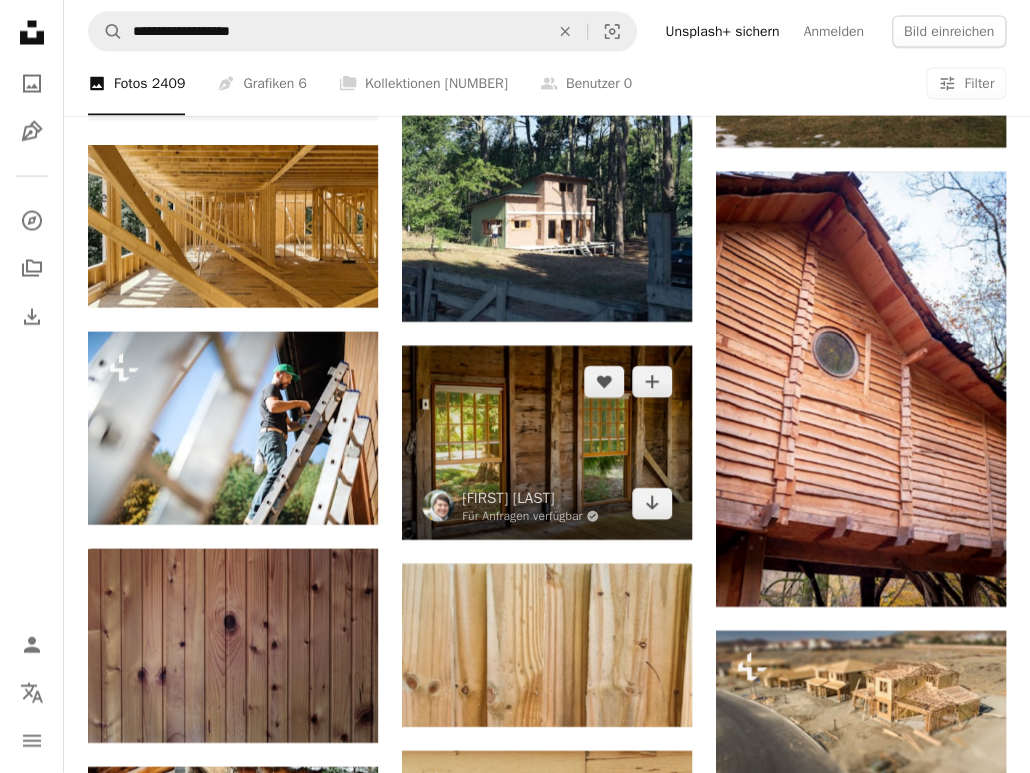 scroll, scrollTop: 3920, scrollLeft: 0, axis: vertical 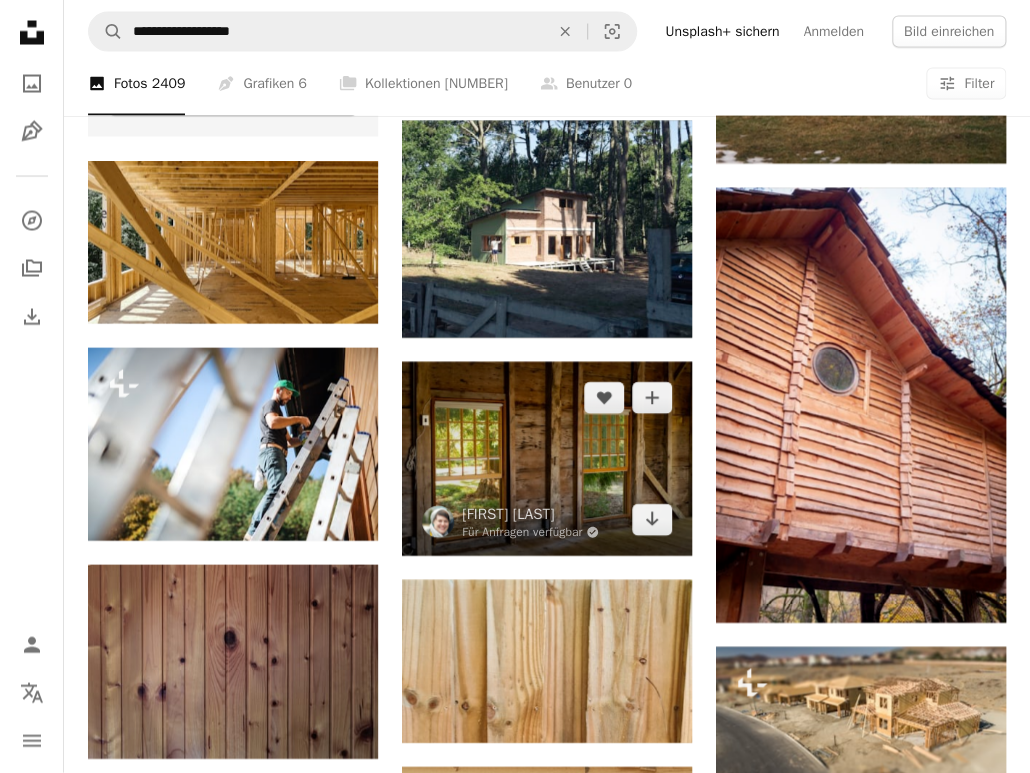 click at bounding box center [547, 459] 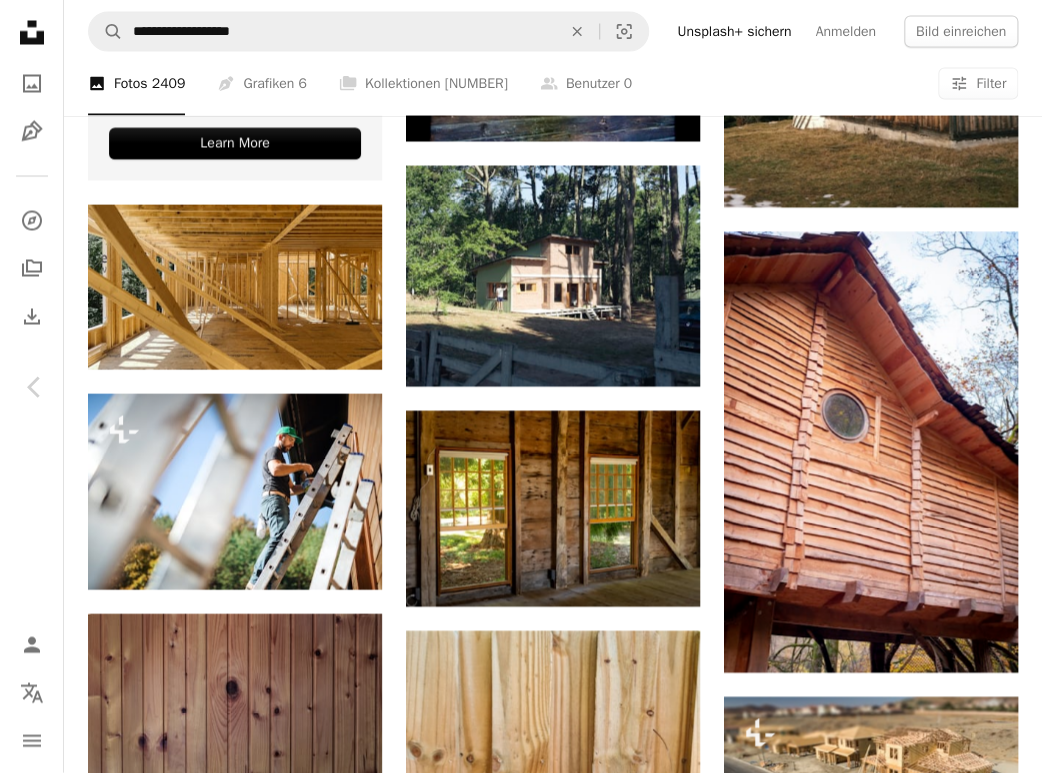 click on "An X shape" at bounding box center [20, 20] 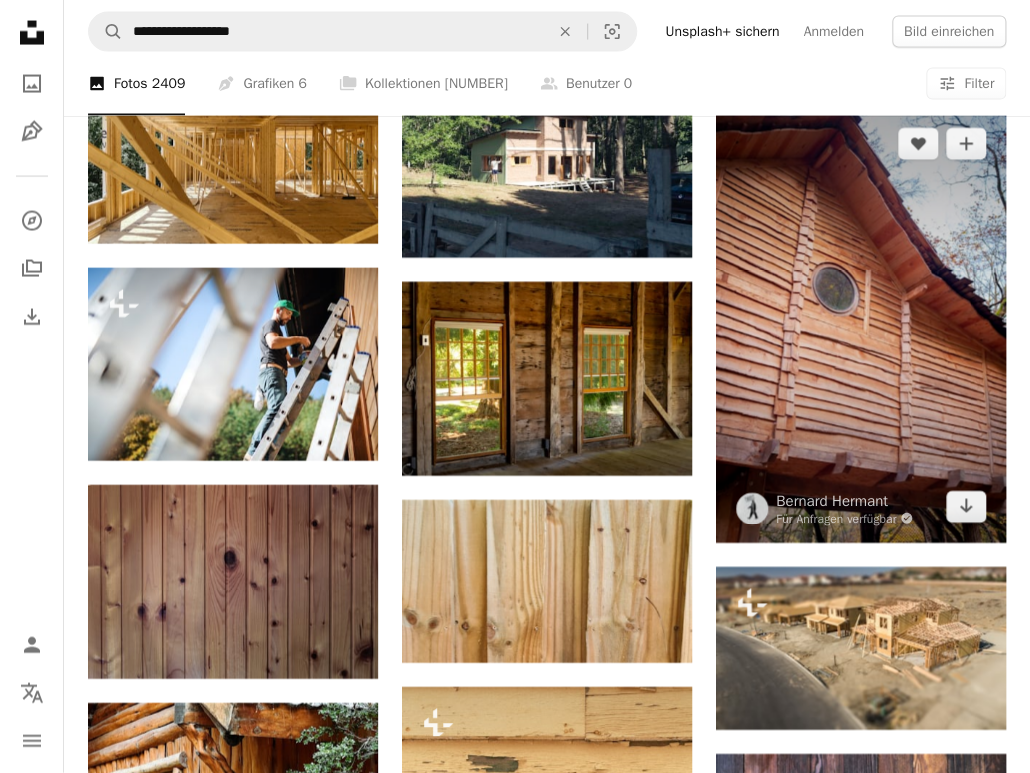 scroll, scrollTop: 4160, scrollLeft: 0, axis: vertical 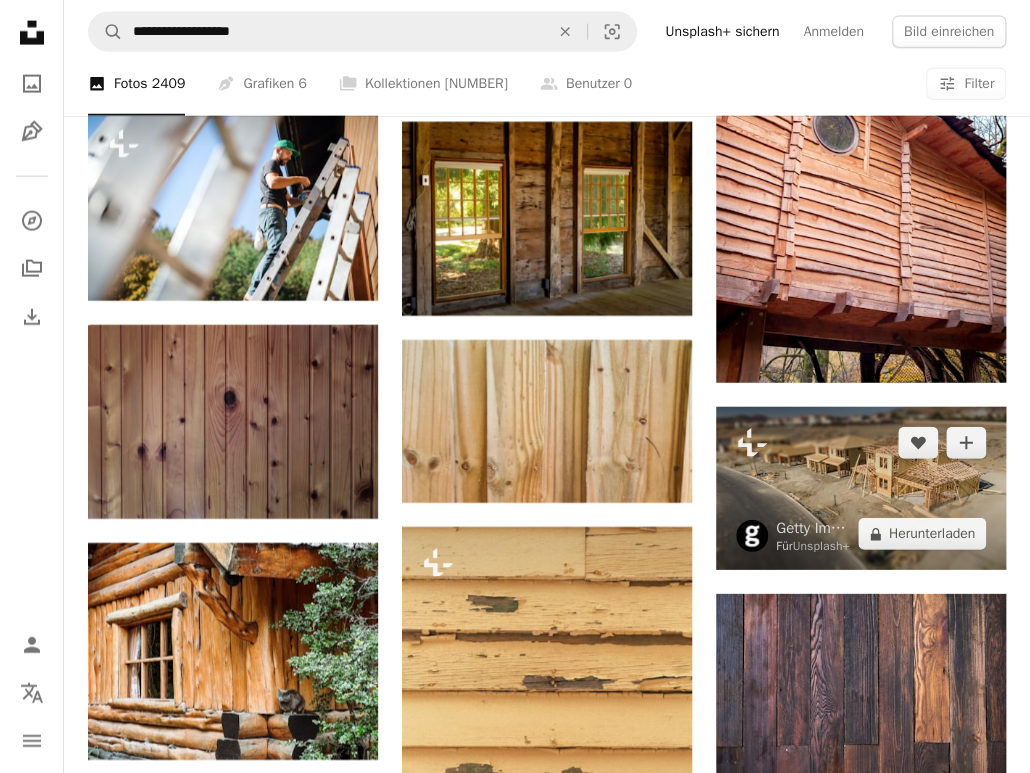 click at bounding box center (861, 488) 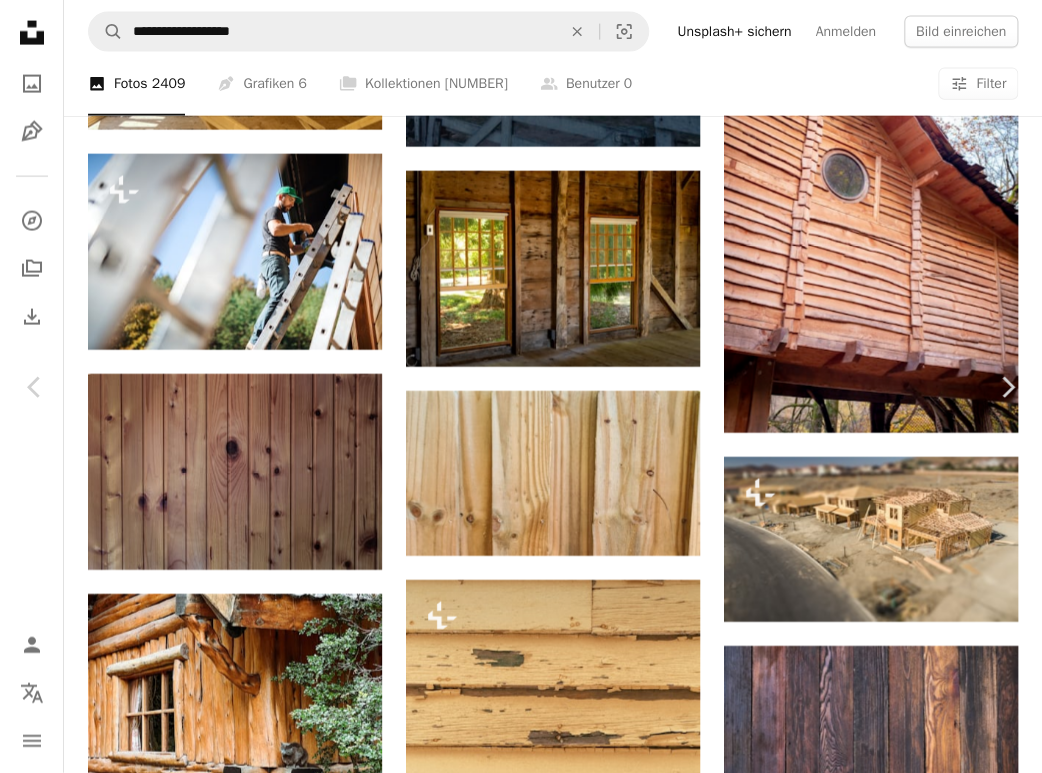 click on "A lock Herunterladen" at bounding box center (868, 3169) 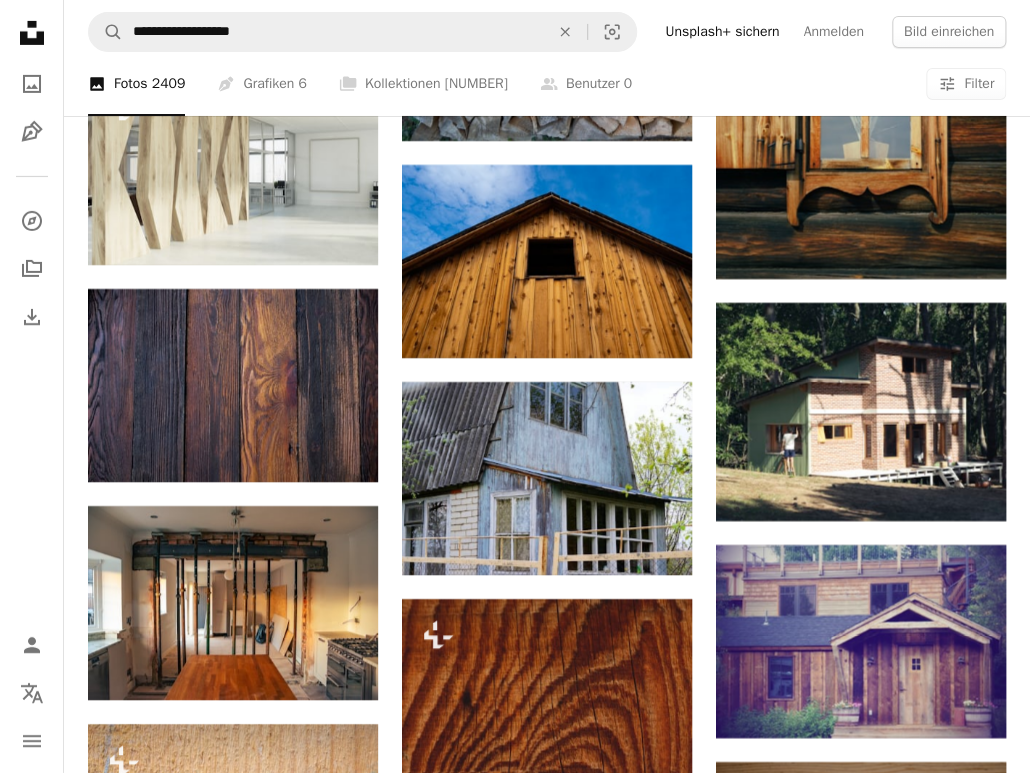 scroll, scrollTop: 10240, scrollLeft: 0, axis: vertical 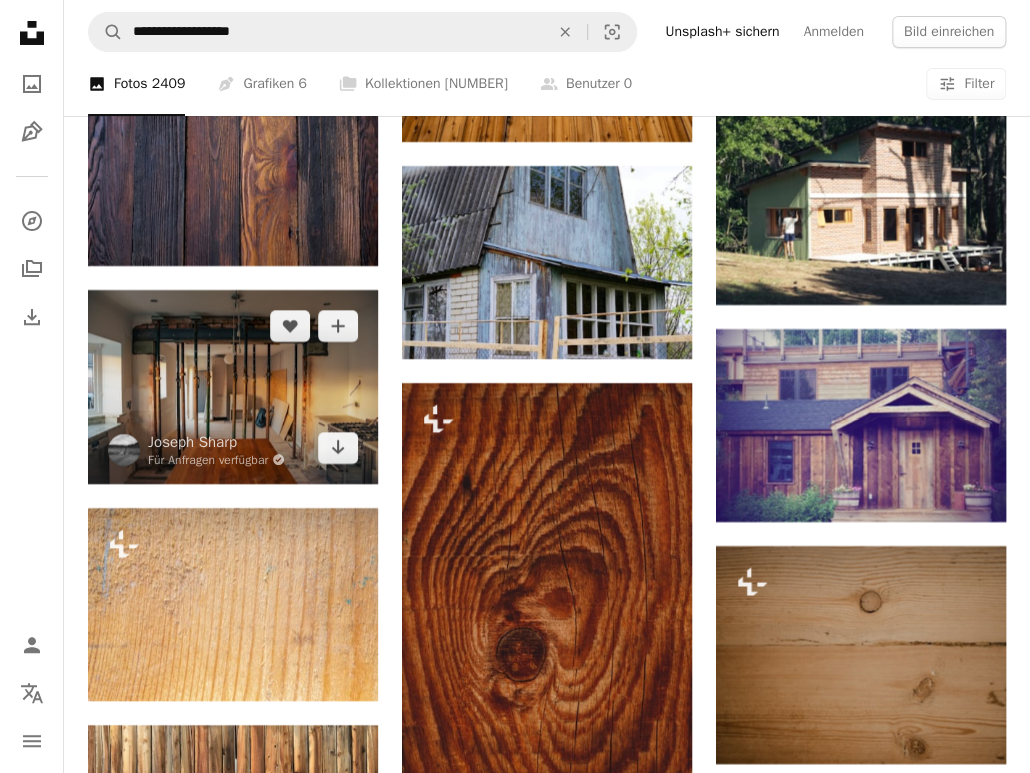 click at bounding box center (233, 387) 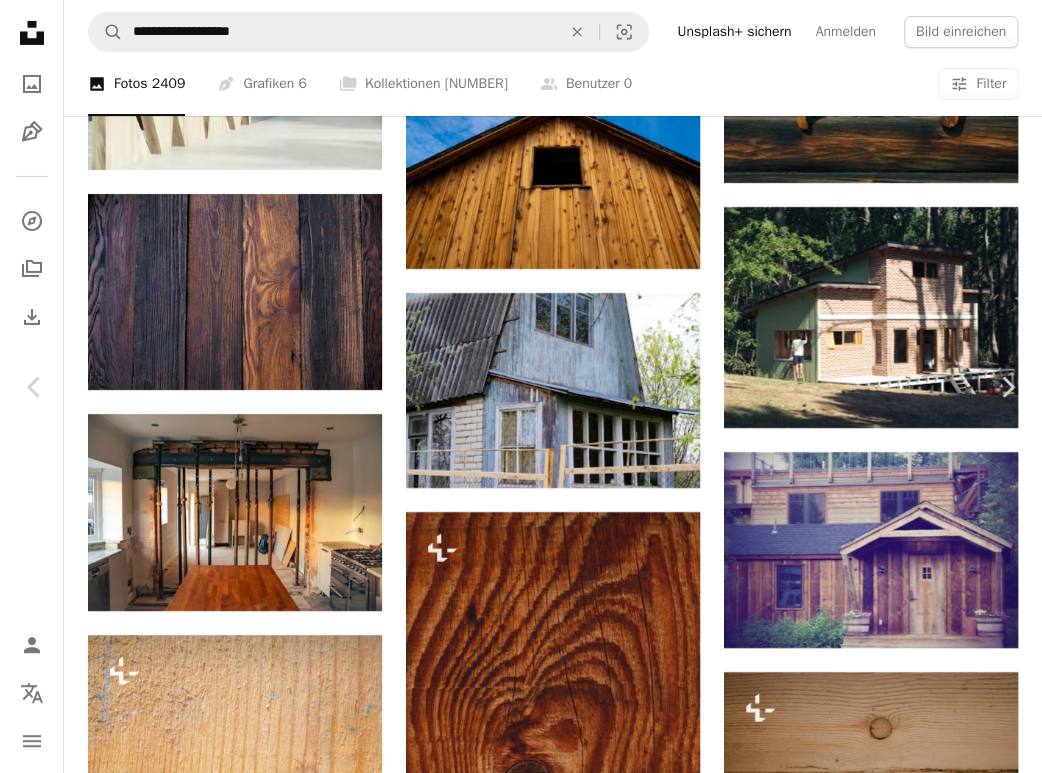 click on "Kostenlos herunterladen" at bounding box center [811, 4167] 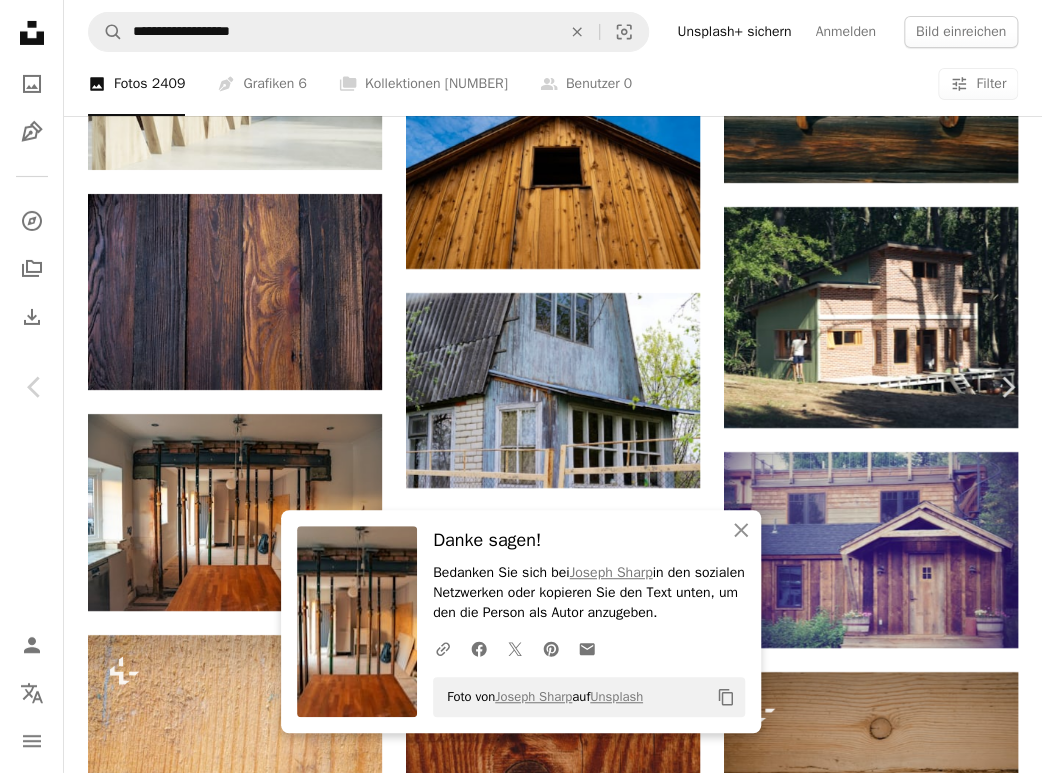 click on "An X shape" at bounding box center [20, 20] 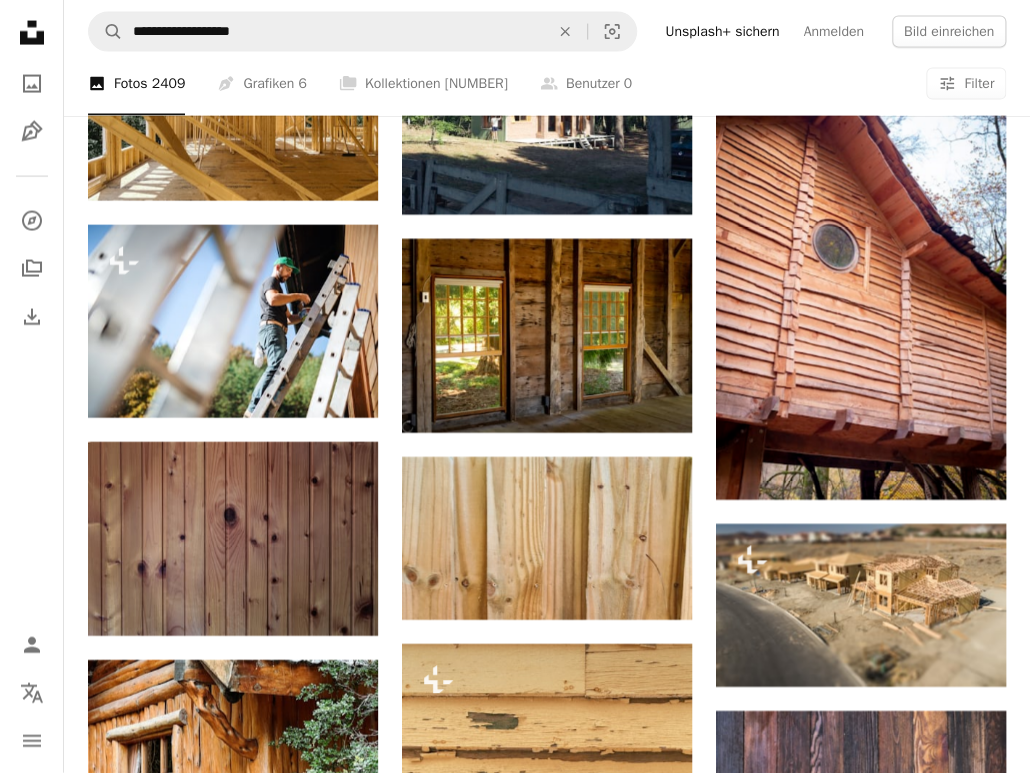 scroll, scrollTop: 4000, scrollLeft: 0, axis: vertical 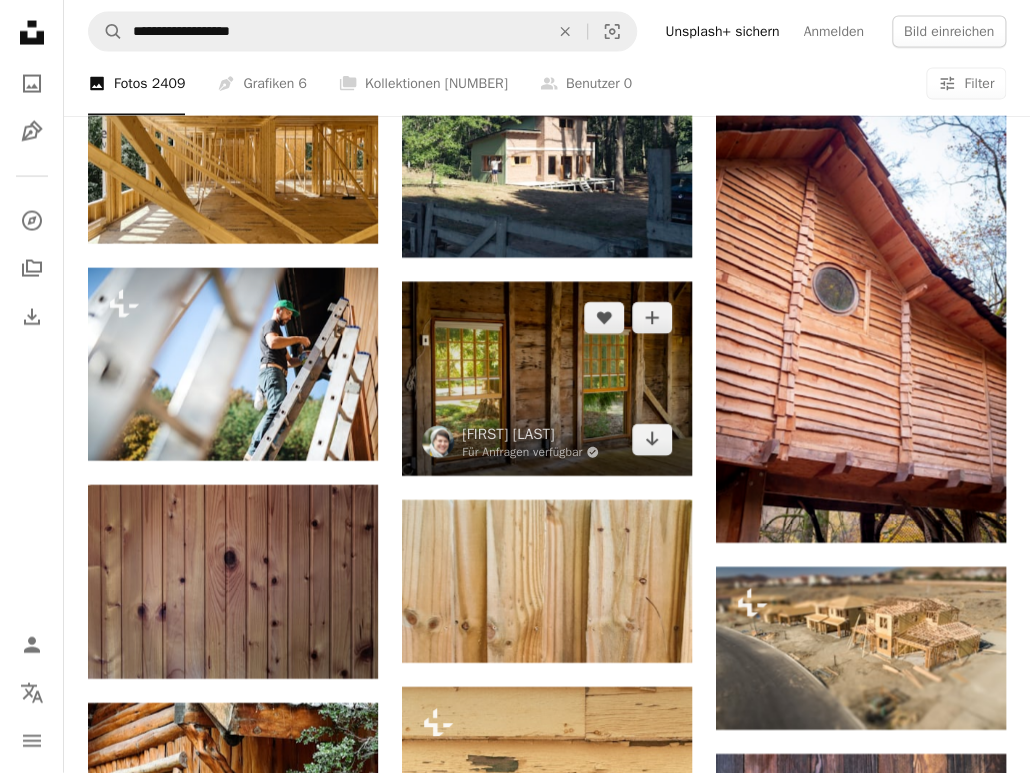 click at bounding box center [547, 379] 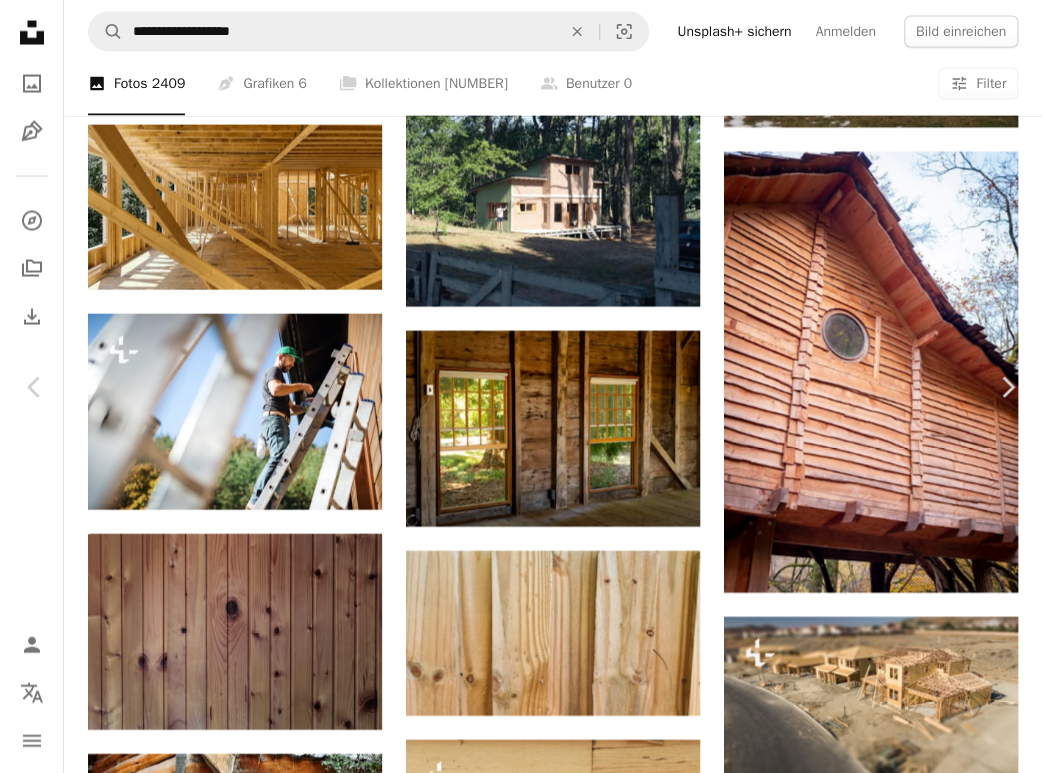 click on "Kostenlos herunterladen" at bounding box center (811, 10407) 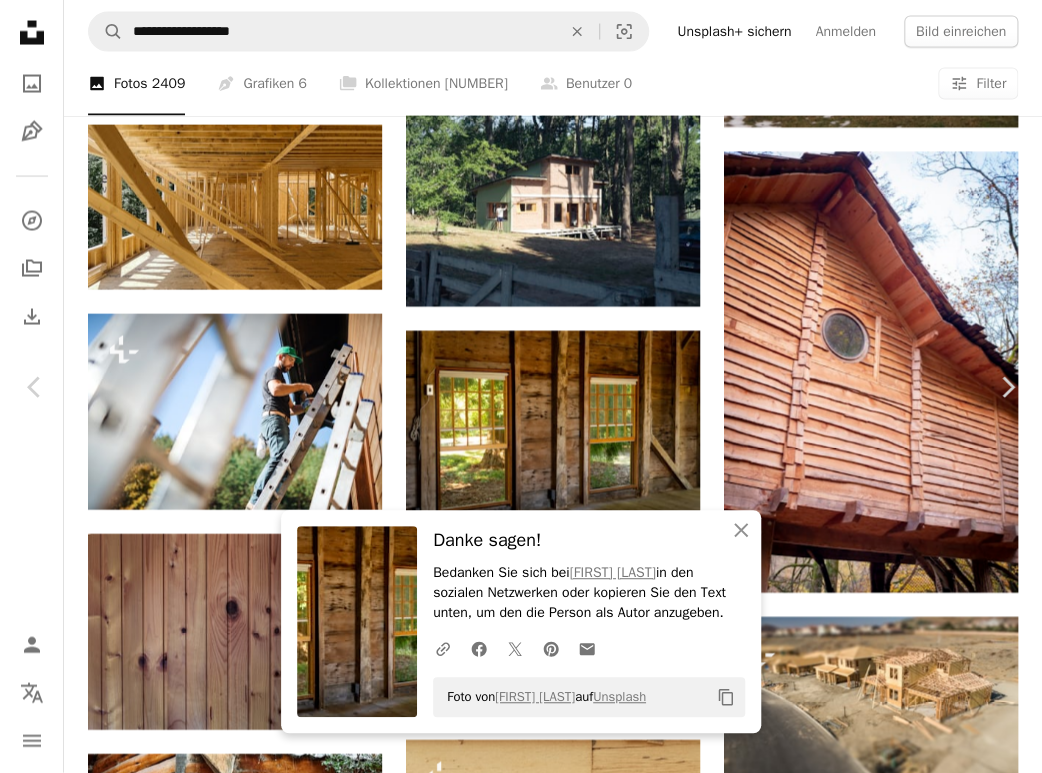 click on "Chevron down" 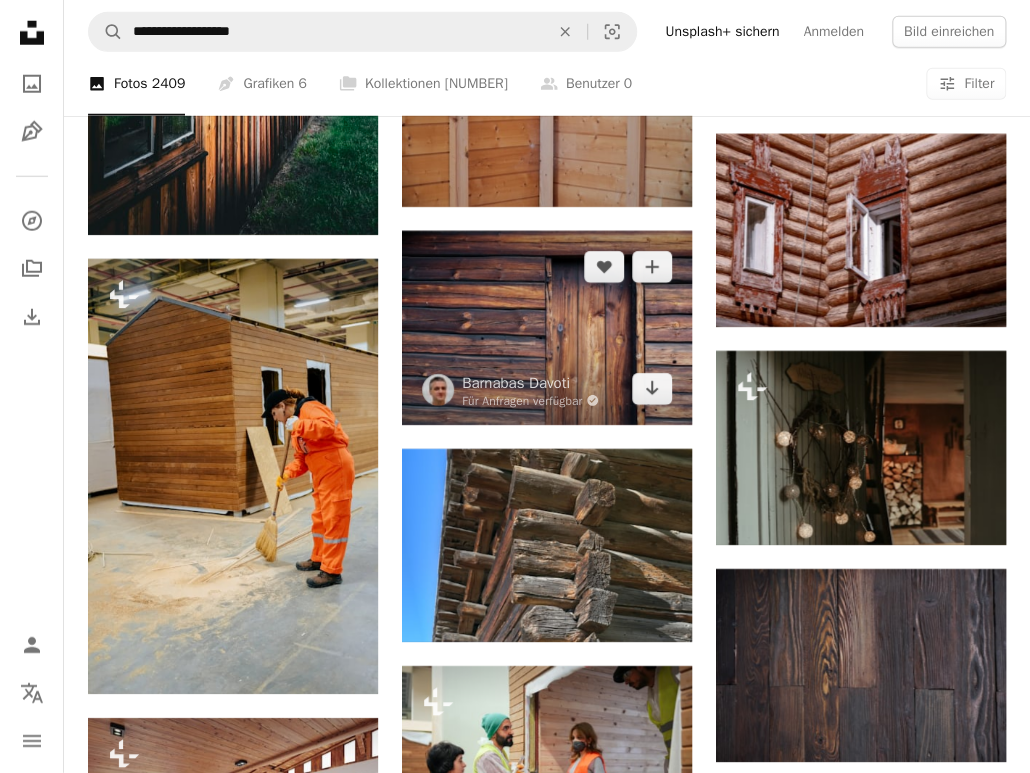 scroll, scrollTop: 12160, scrollLeft: 0, axis: vertical 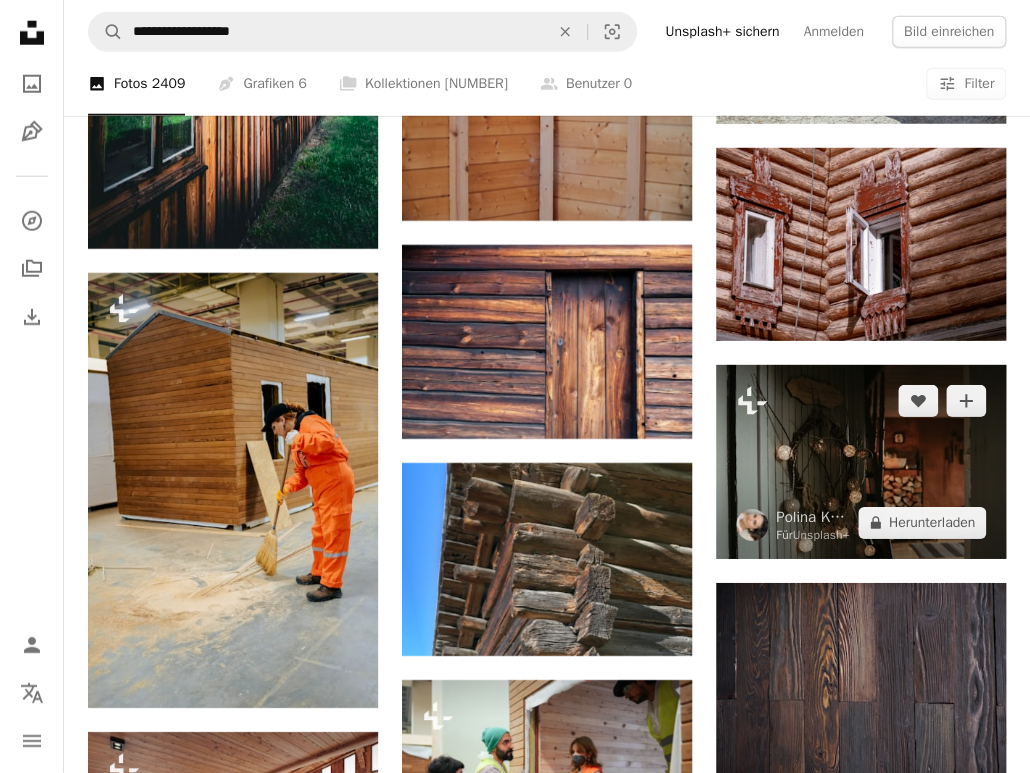 click at bounding box center [861, 462] 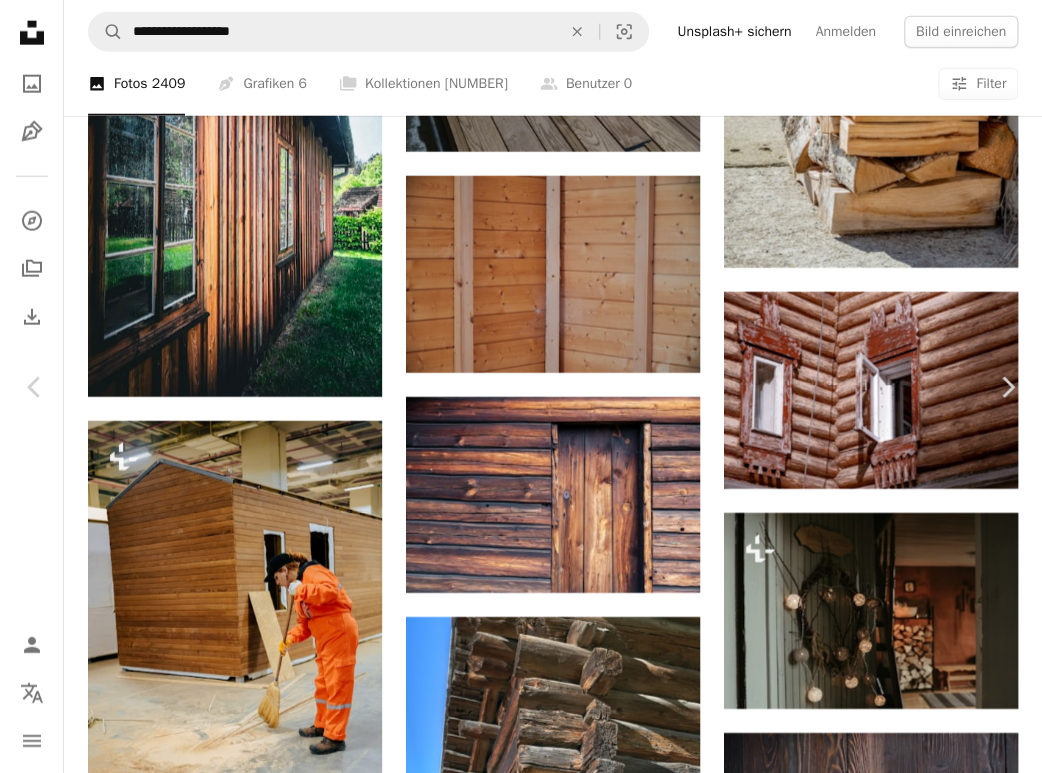click on "An X shape" at bounding box center (20, 20) 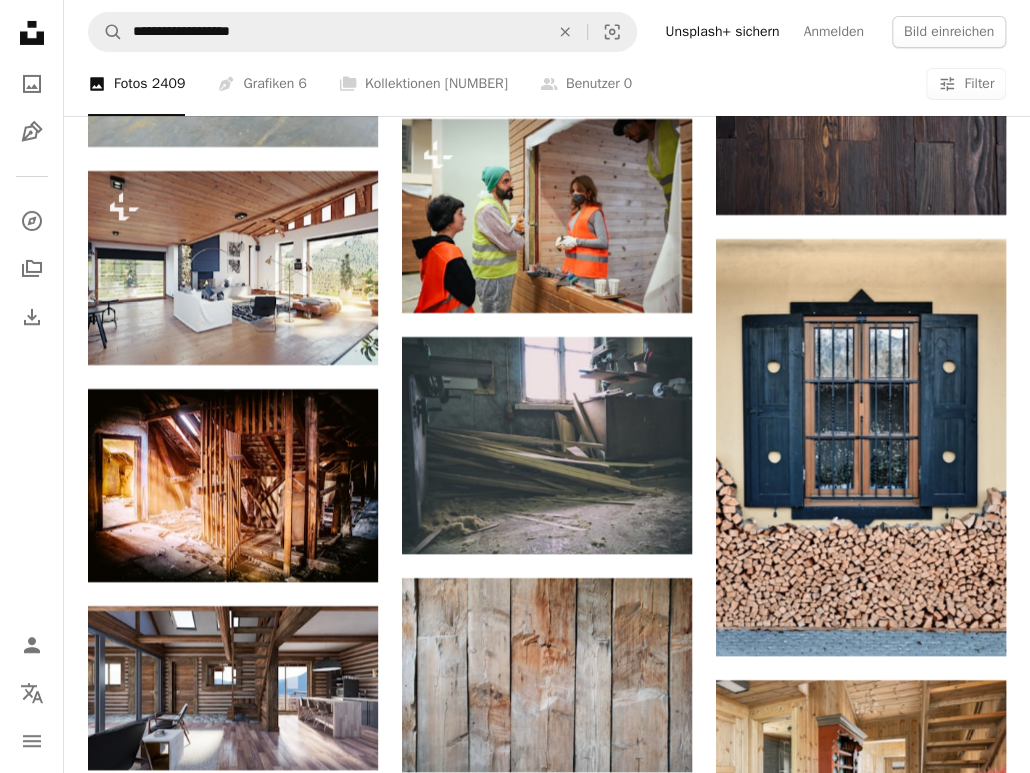 scroll, scrollTop: 12800, scrollLeft: 0, axis: vertical 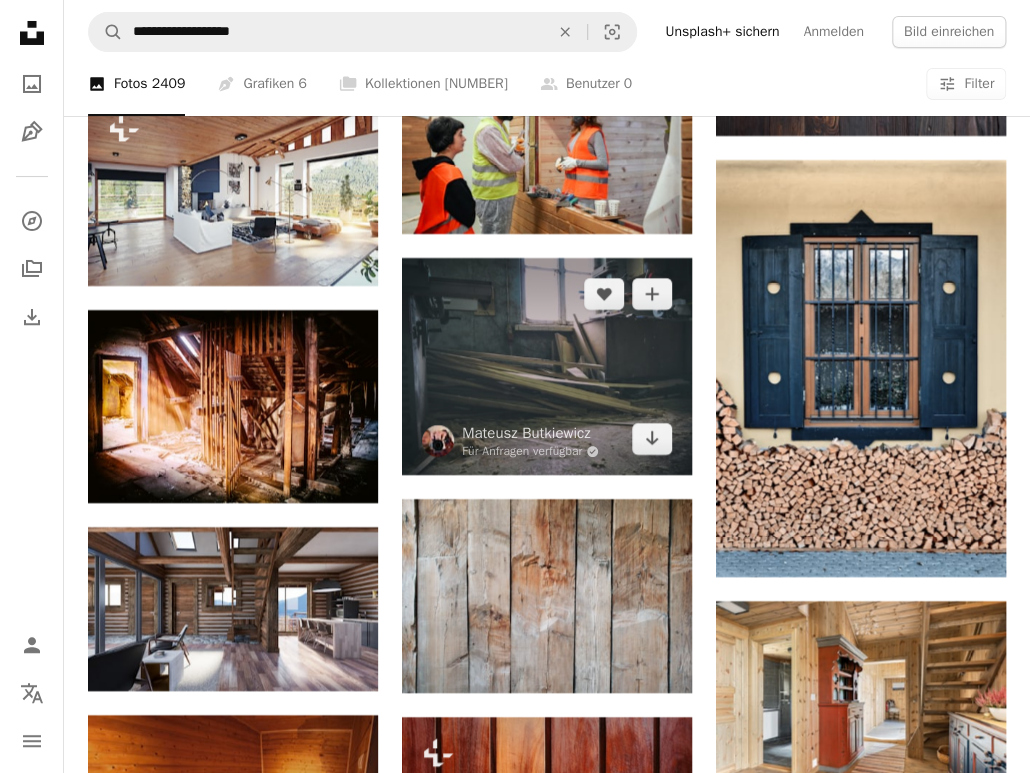 click at bounding box center [547, 367] 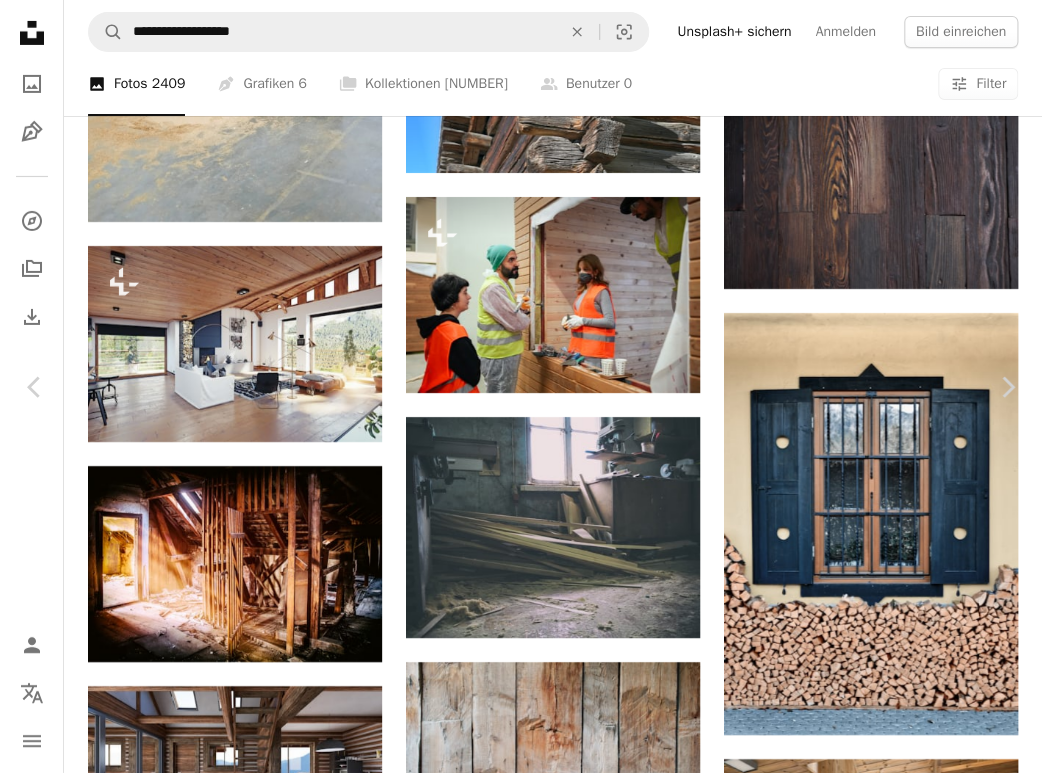 click on "Chevron down" 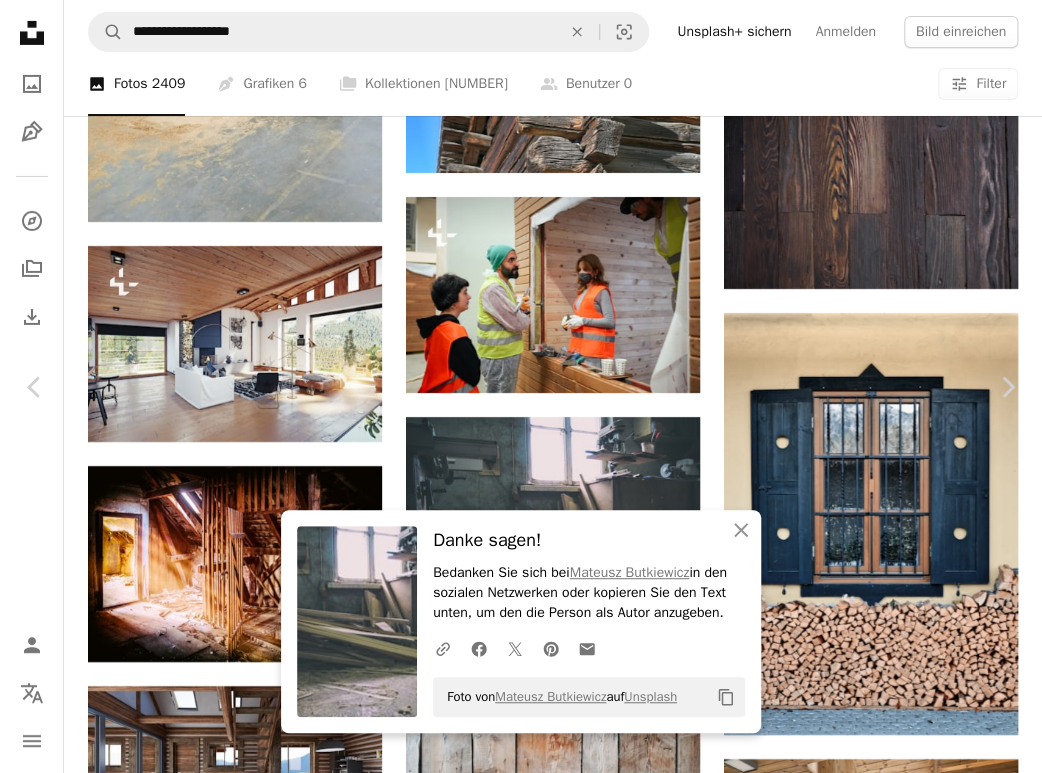 click on "An X shape" at bounding box center (20, 20) 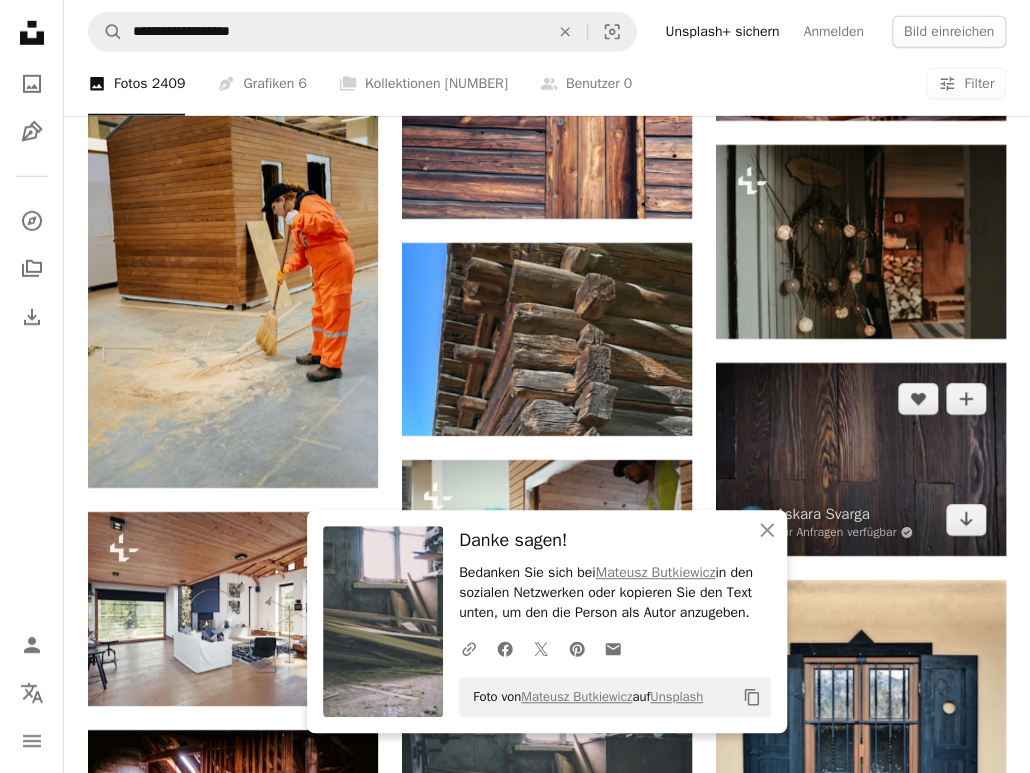 scroll, scrollTop: 12320, scrollLeft: 0, axis: vertical 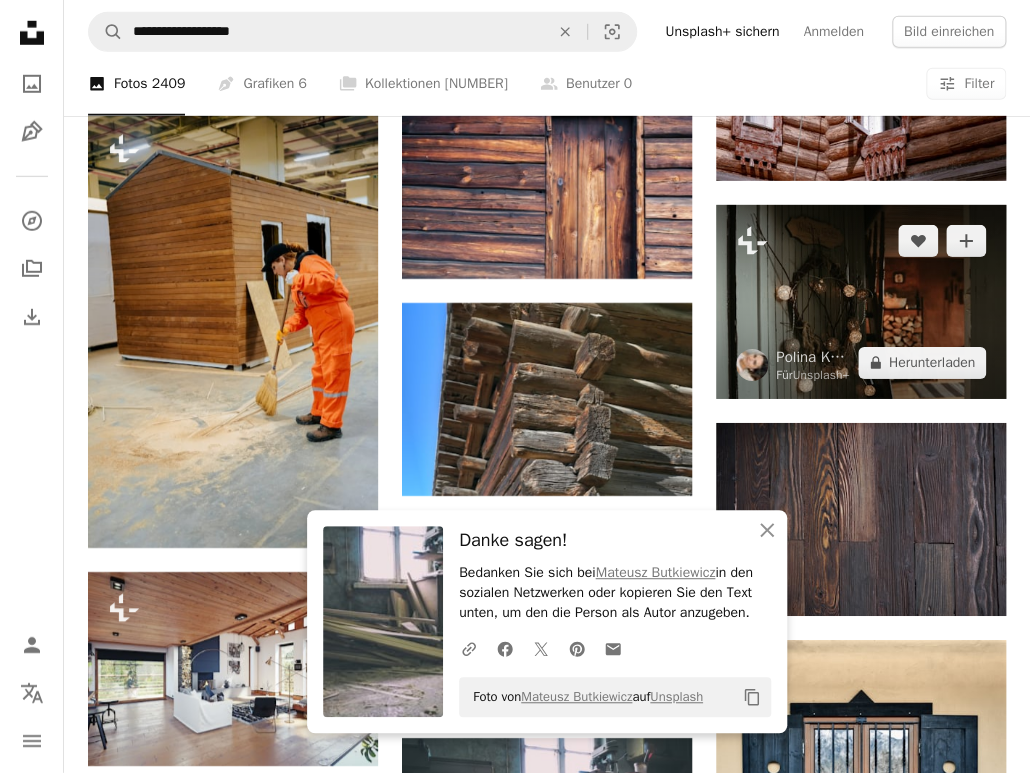 click at bounding box center (861, 302) 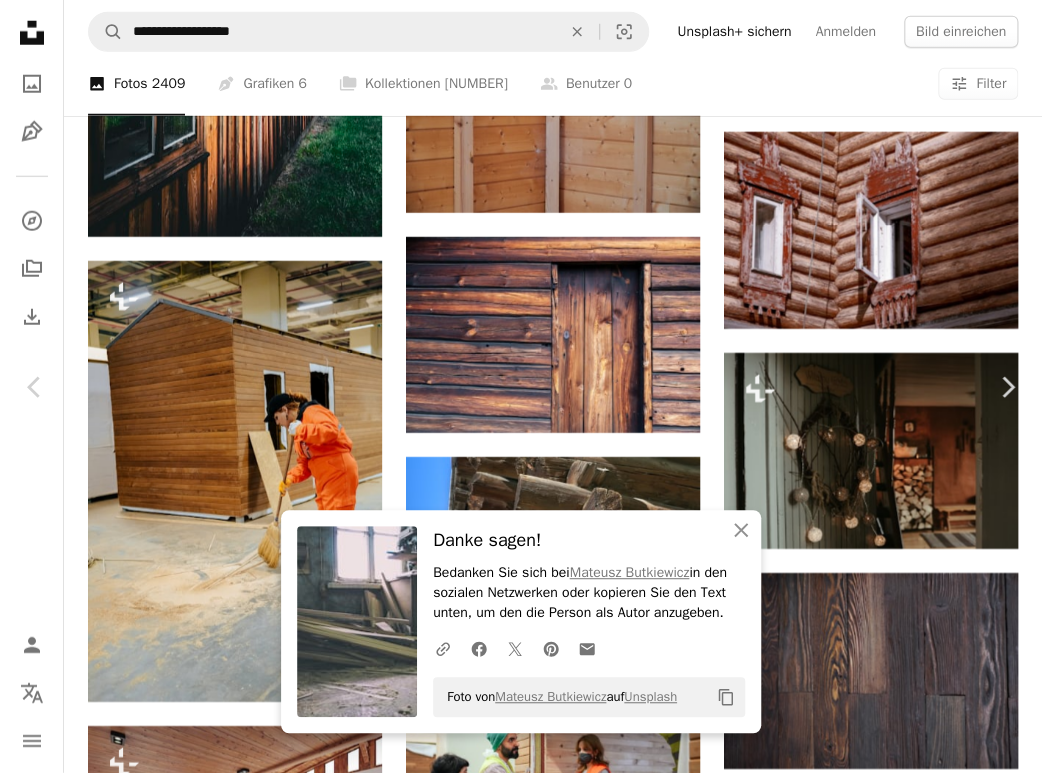 click on "An X shape" at bounding box center (20, 20) 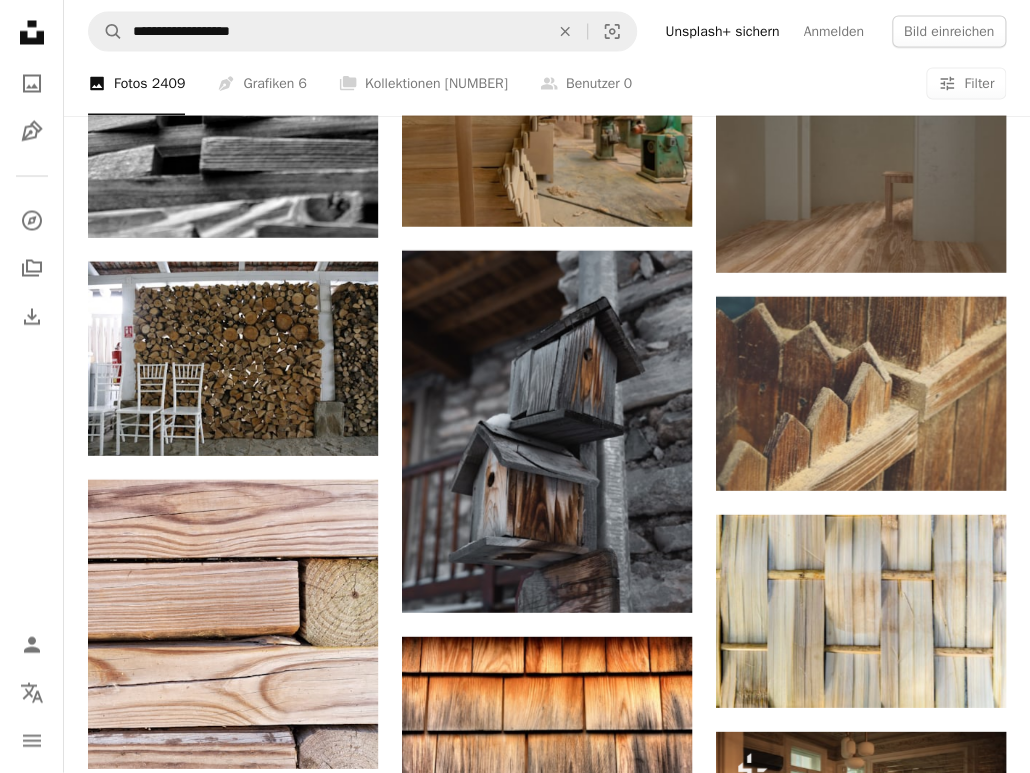 scroll, scrollTop: 14240, scrollLeft: 0, axis: vertical 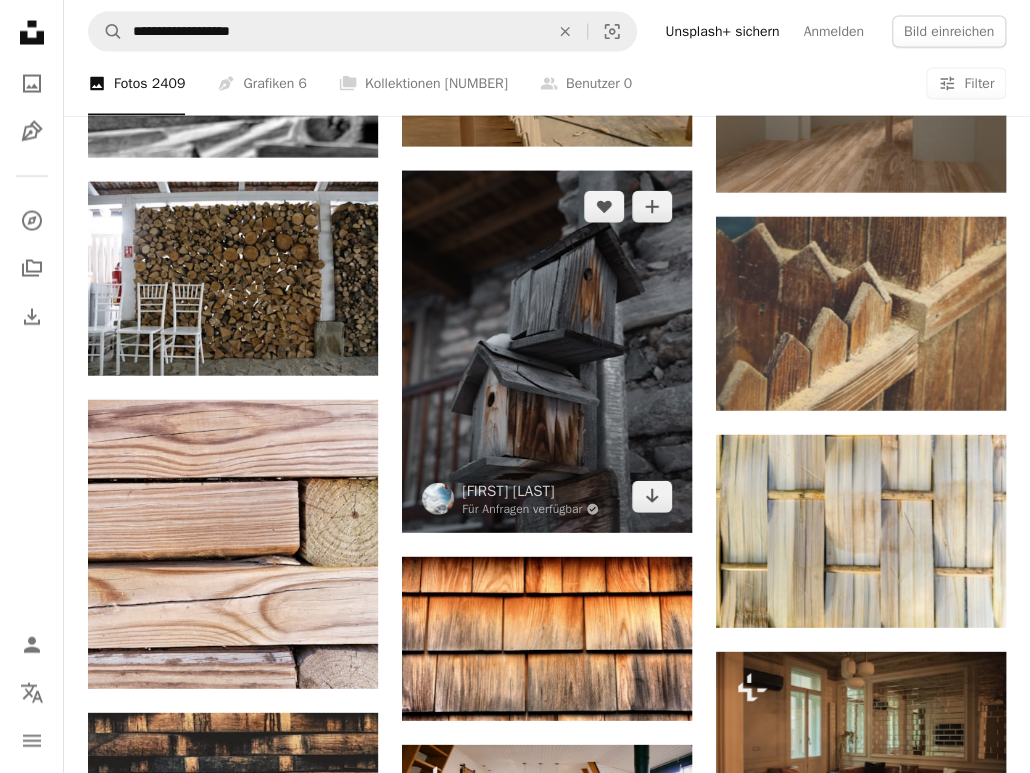 click at bounding box center [547, 352] 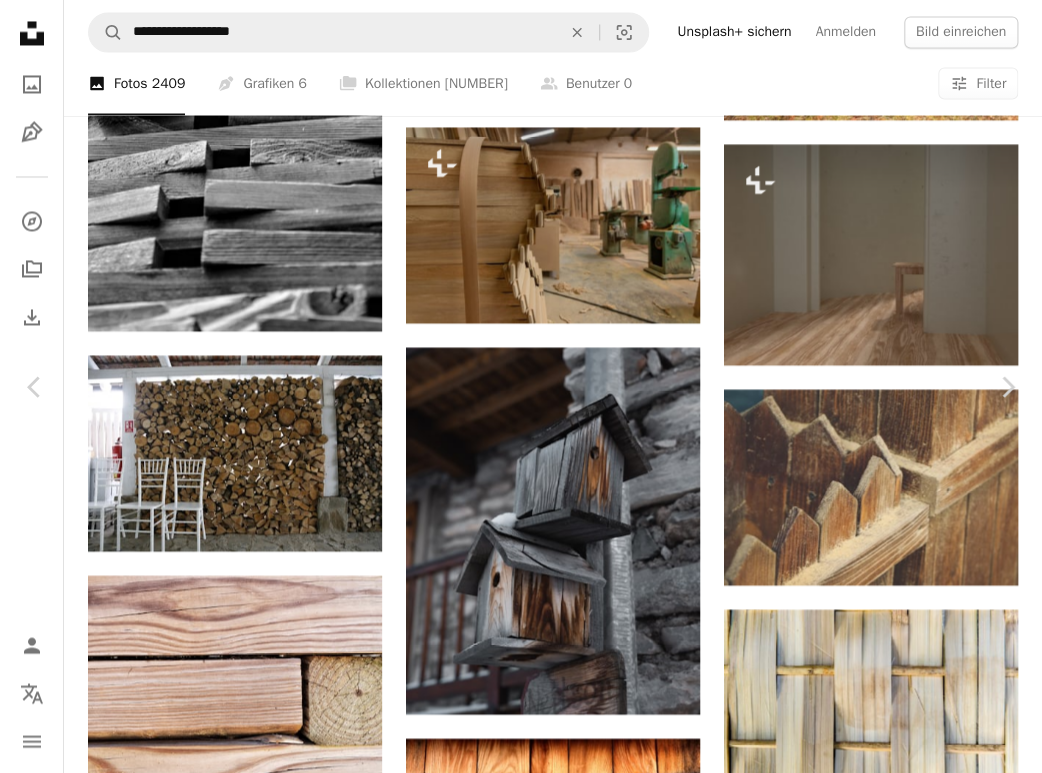 click 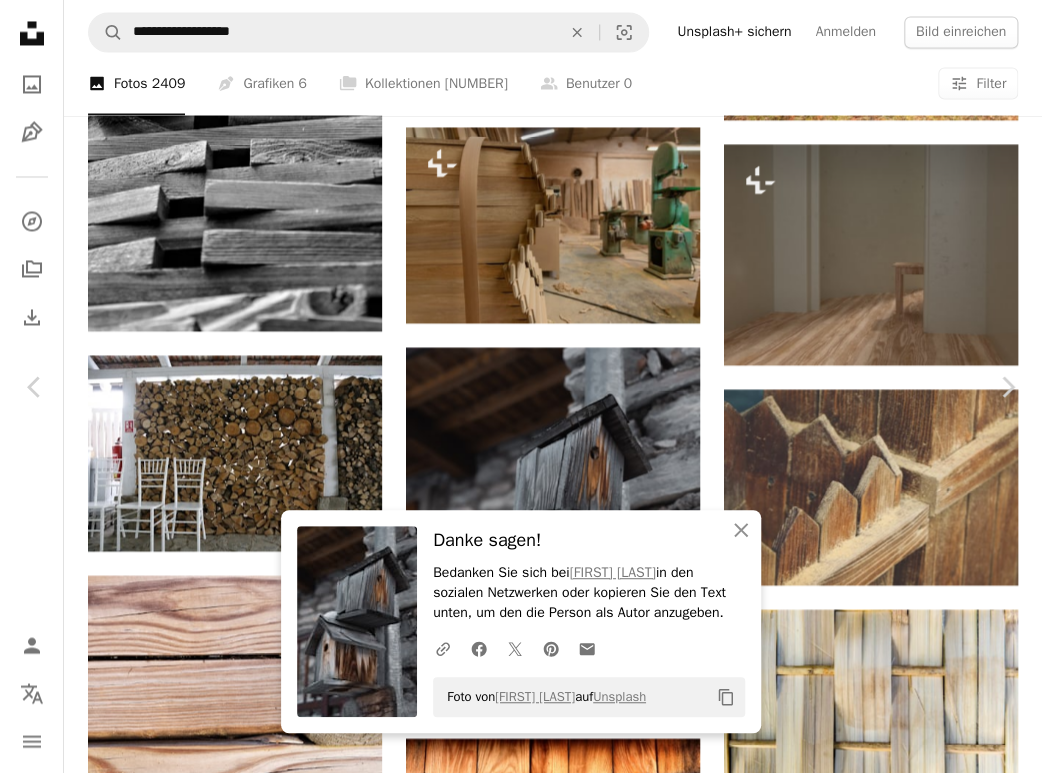 click on "An X shape Chevron left Chevron right An X shape Schließen Danke sagen! Bedanken Sie sich bei Yann Allegre in den sozialen Netzwerken oder kopieren Sie den Text unten, um den die Person als Autor anzugeben. A URL sharing icon (chains) Facebook icon X (formerly Twitter) icon Pinterest icon An envelope Foto von Yann Allegre auf Unsplash
Copy content Yann Allegre Für Anfragen verfügbar A checkmark inside of a circle A heart A plus sign Kostenlos herunterladen Chevron down Zoom in Aufrufe 129.486 Downloads 708 A forward-right arrow Teilen Info icon Info More Actions A map marker Val-d'Isère, [COUNTRY] Calendar outlined Veröffentlicht am  26. November 2019 Camera SONY, ILCE-7M2 Safety Kostenlos zu verwenden im Rahmen der  Unsplash Lizenz Haus Winter Gebirge Heim Wand Vögel niedlich Kabine kalt Hütte Skiort Nest Französische Alpen Vogelhäuschen grau Holz Frankreich Bauholz Kostenlose Bilder Ähnliche Premium-Bilder auf iStock durchsuchen  |  20 % Rabatt mit Aktionscode UNSPLASH20 ↗ A heart" at bounding box center (521, 4842) 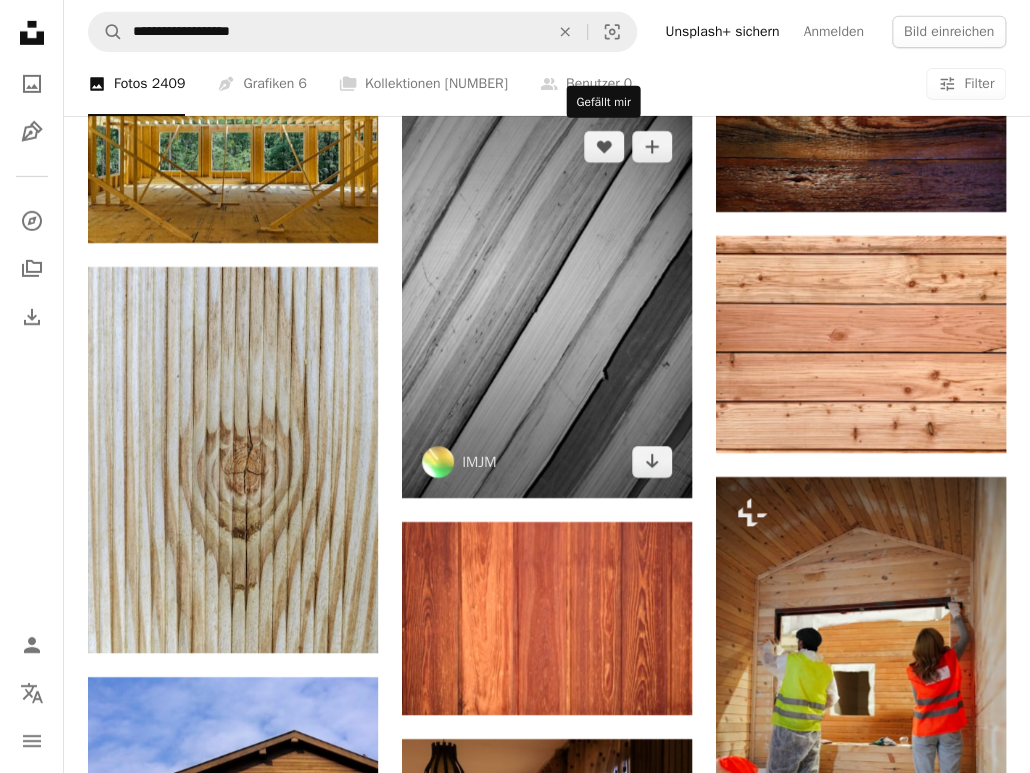 scroll, scrollTop: 14960, scrollLeft: 0, axis: vertical 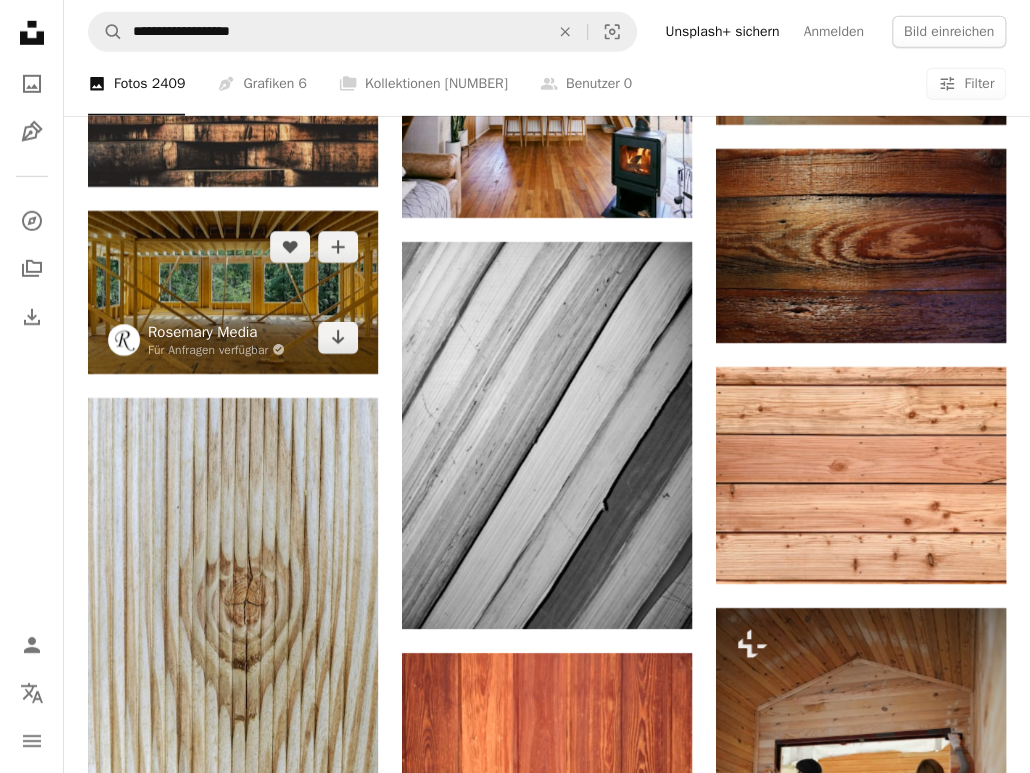 click on "Rosemary Media" at bounding box center (216, 332) 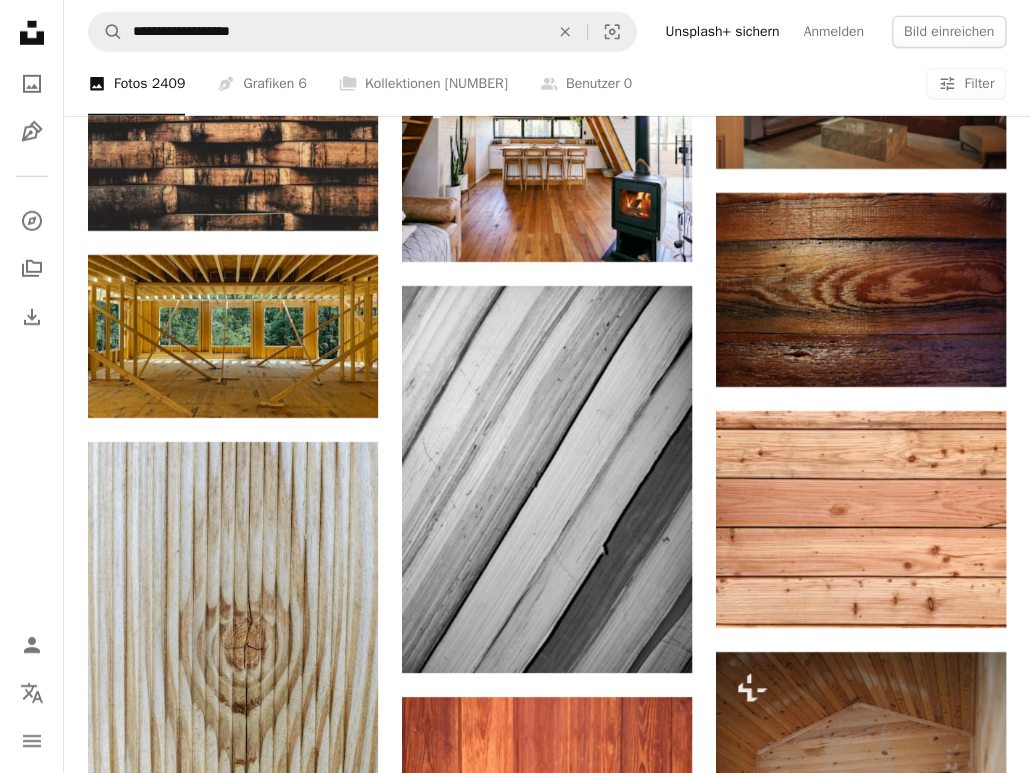 scroll, scrollTop: 14880, scrollLeft: 0, axis: vertical 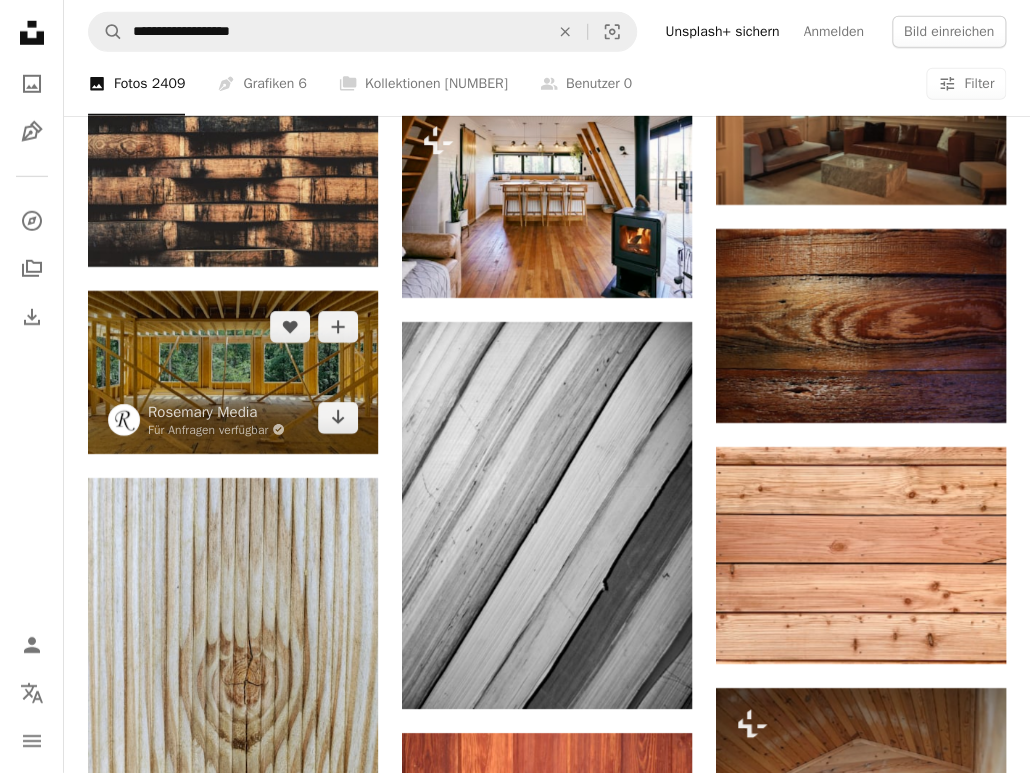 click at bounding box center (233, 372) 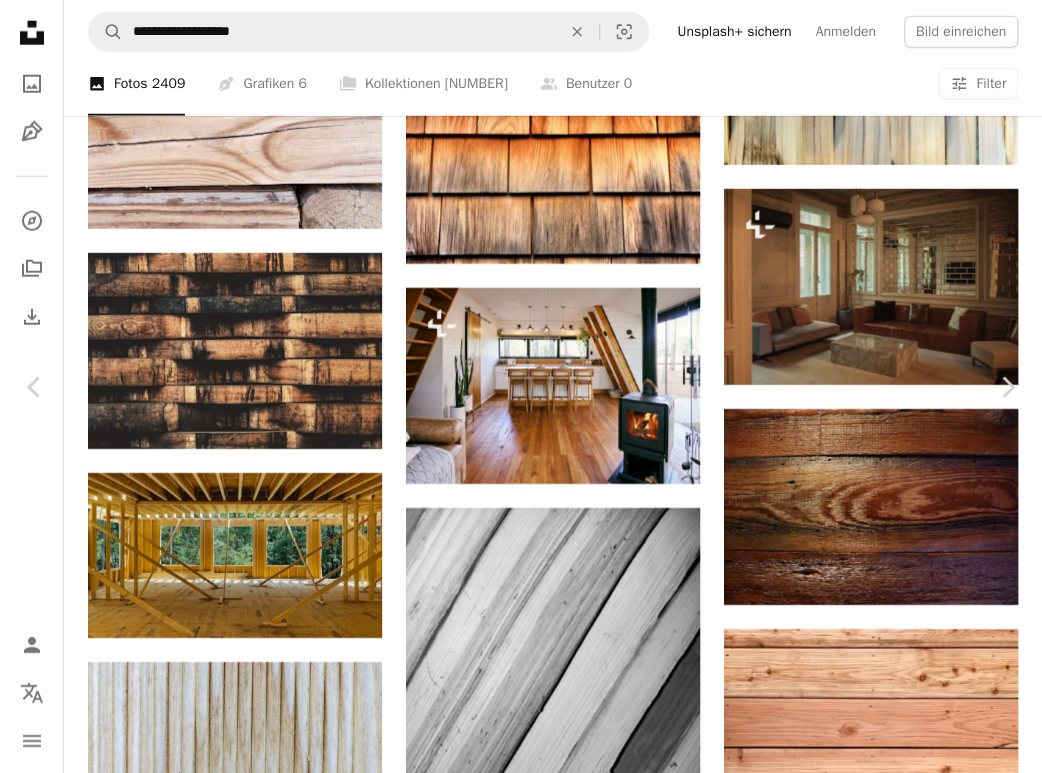 click on "Chevron down" 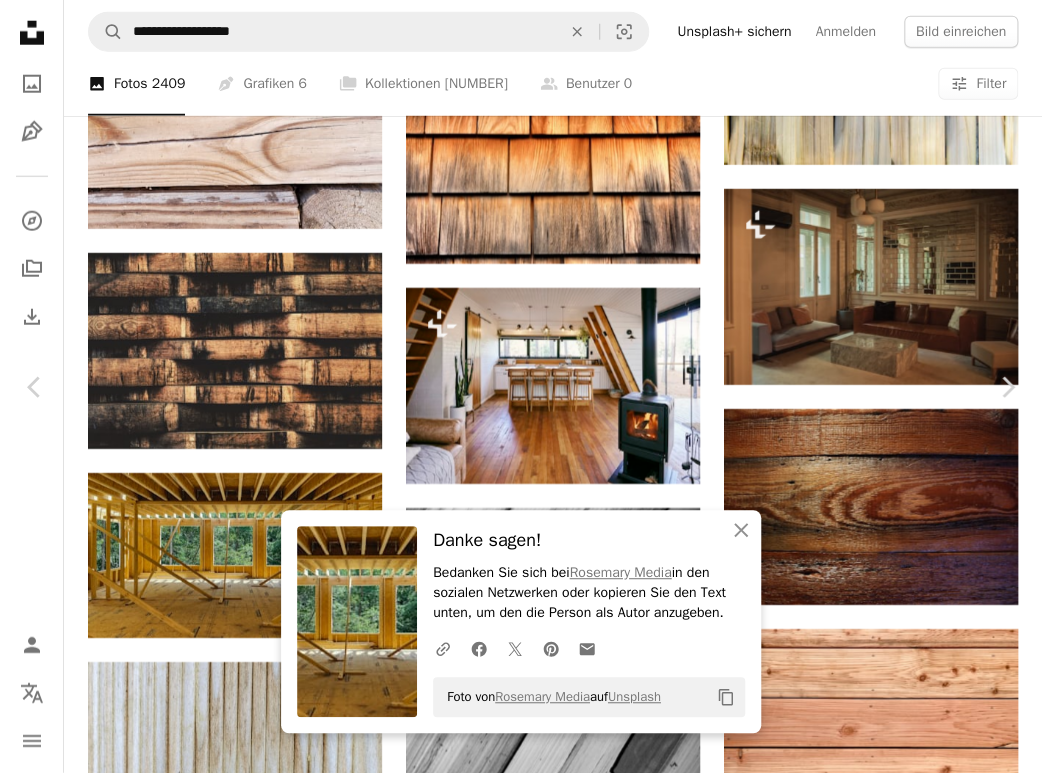 click on "An X shape" at bounding box center [20, 20] 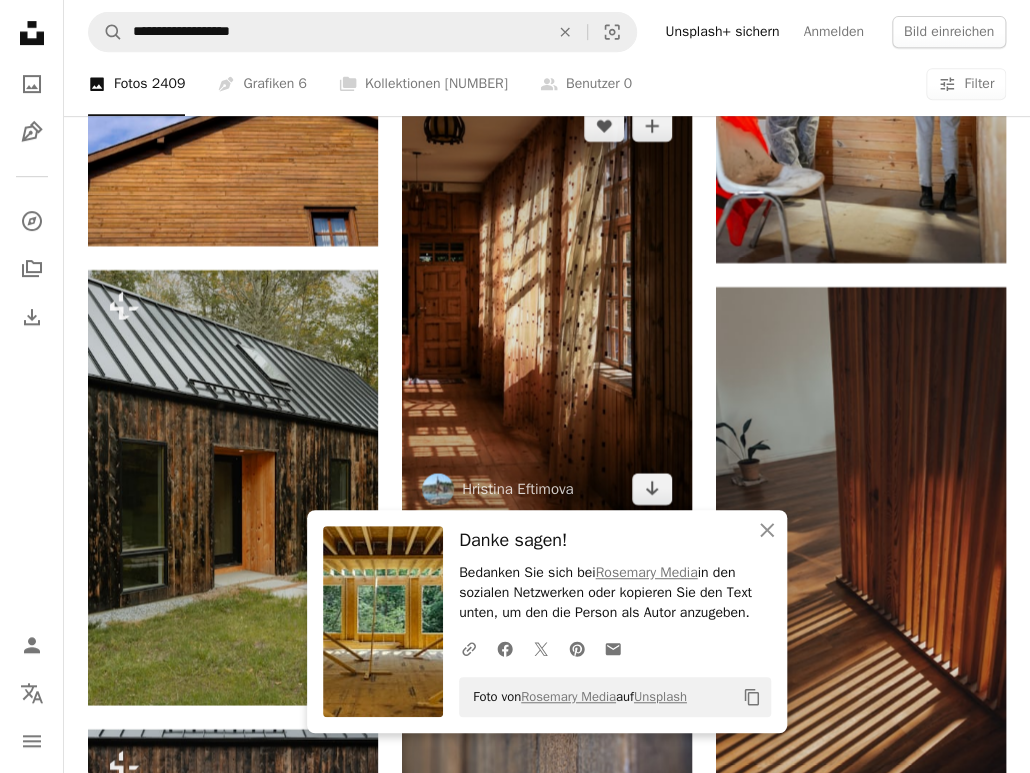 scroll, scrollTop: 15760, scrollLeft: 0, axis: vertical 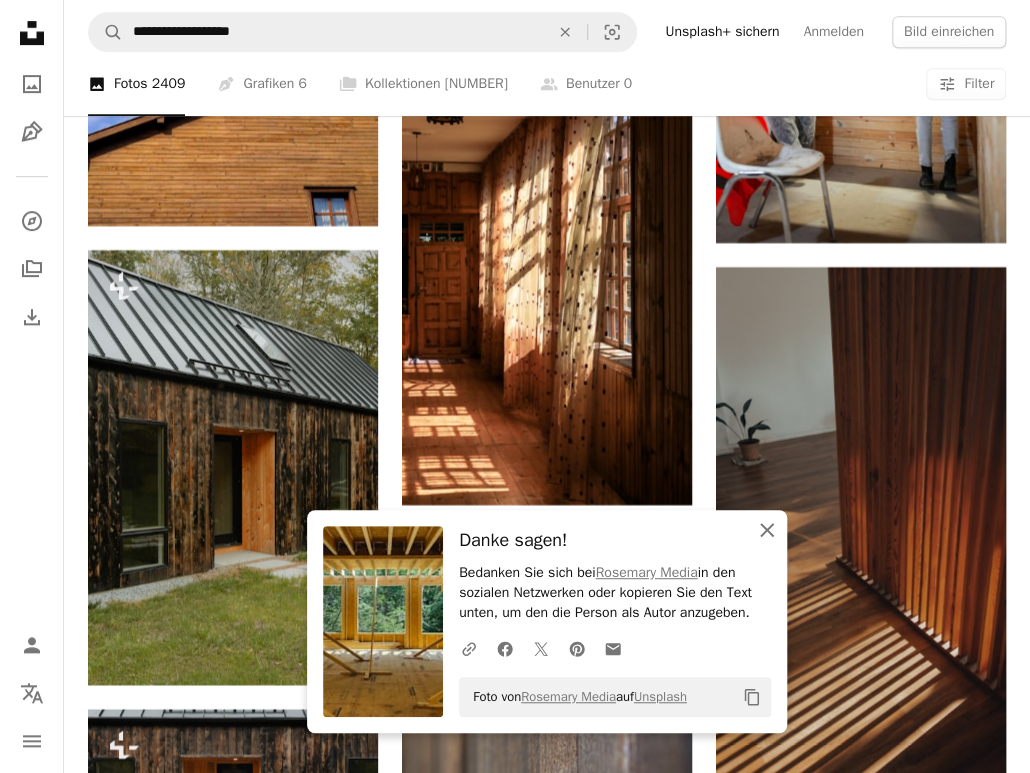 click on "An X shape" 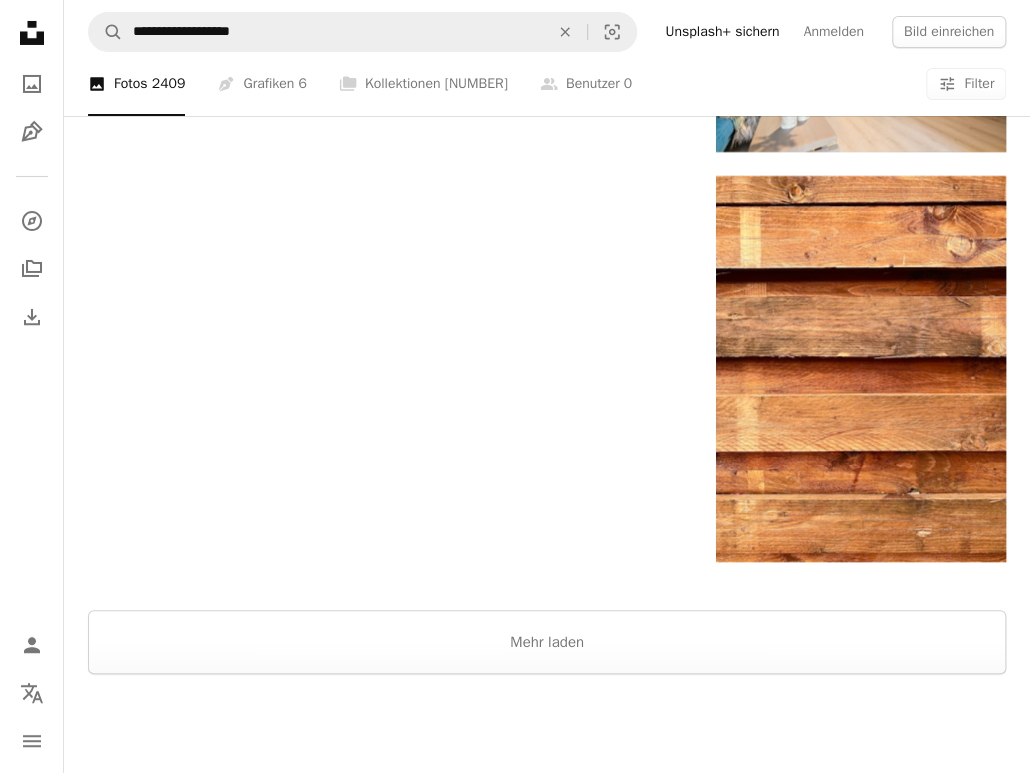 scroll, scrollTop: 18240, scrollLeft: 0, axis: vertical 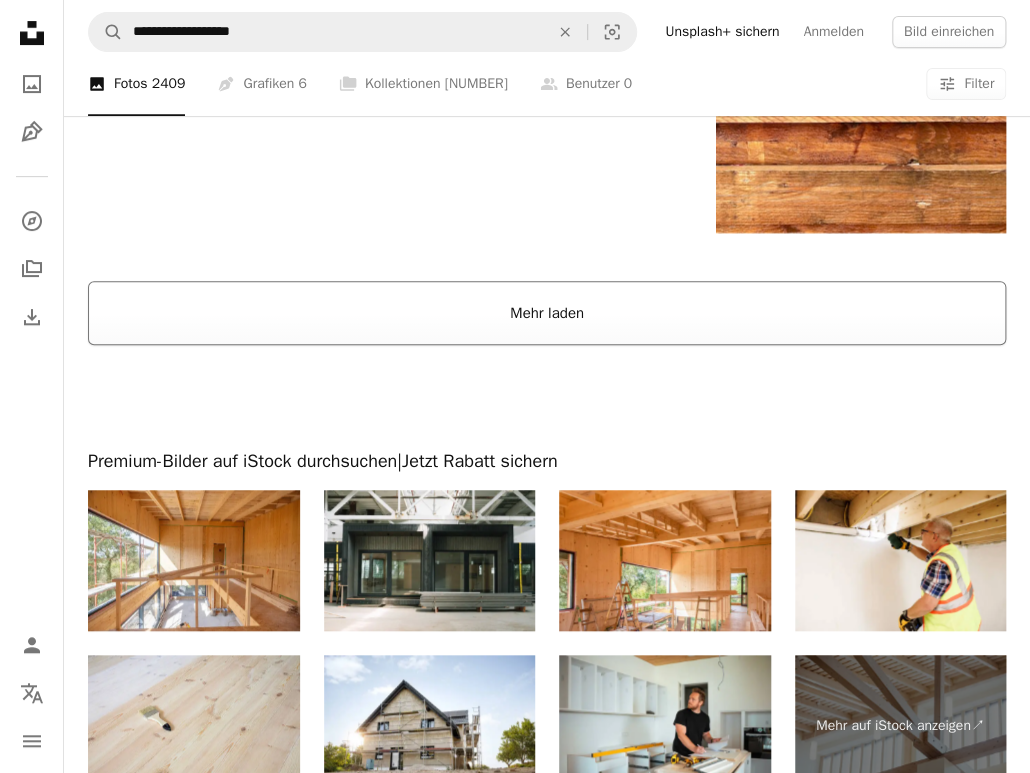 click on "Mehr laden" at bounding box center (547, 313) 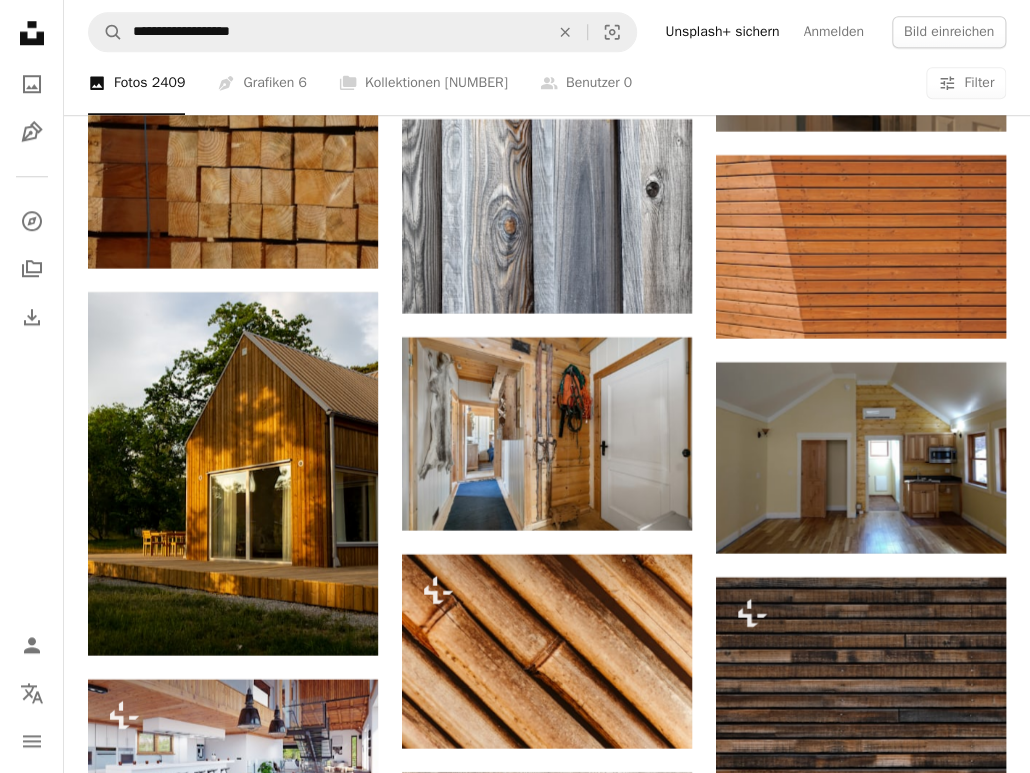 scroll, scrollTop: 26320, scrollLeft: 0, axis: vertical 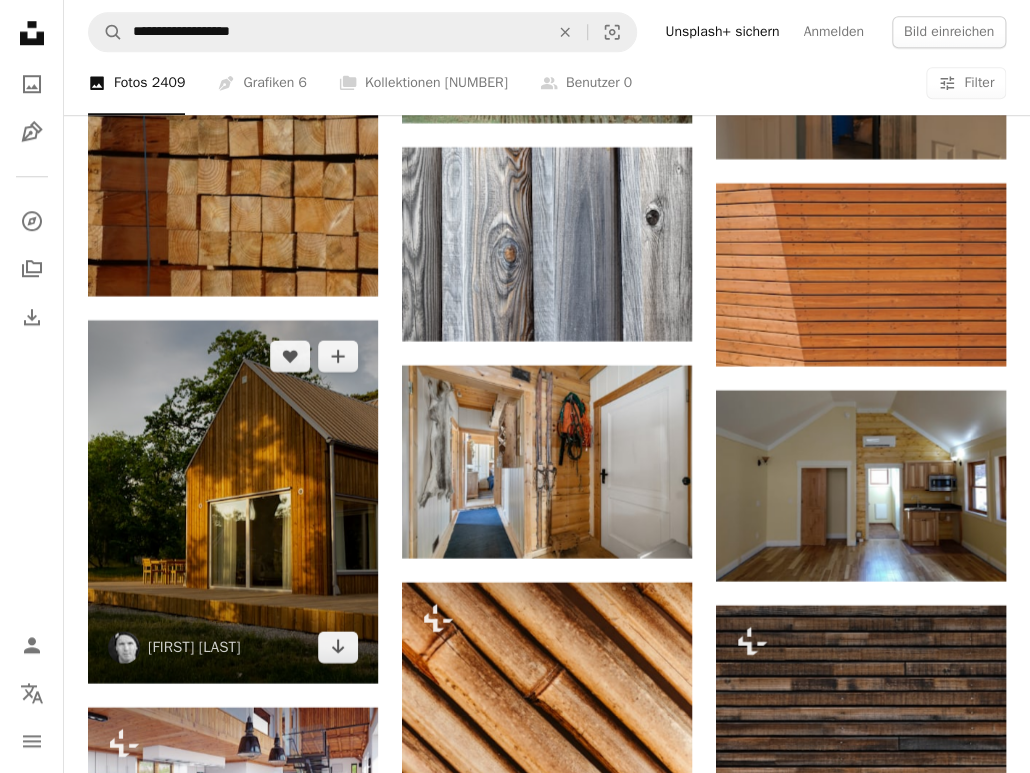 click at bounding box center [233, 501] 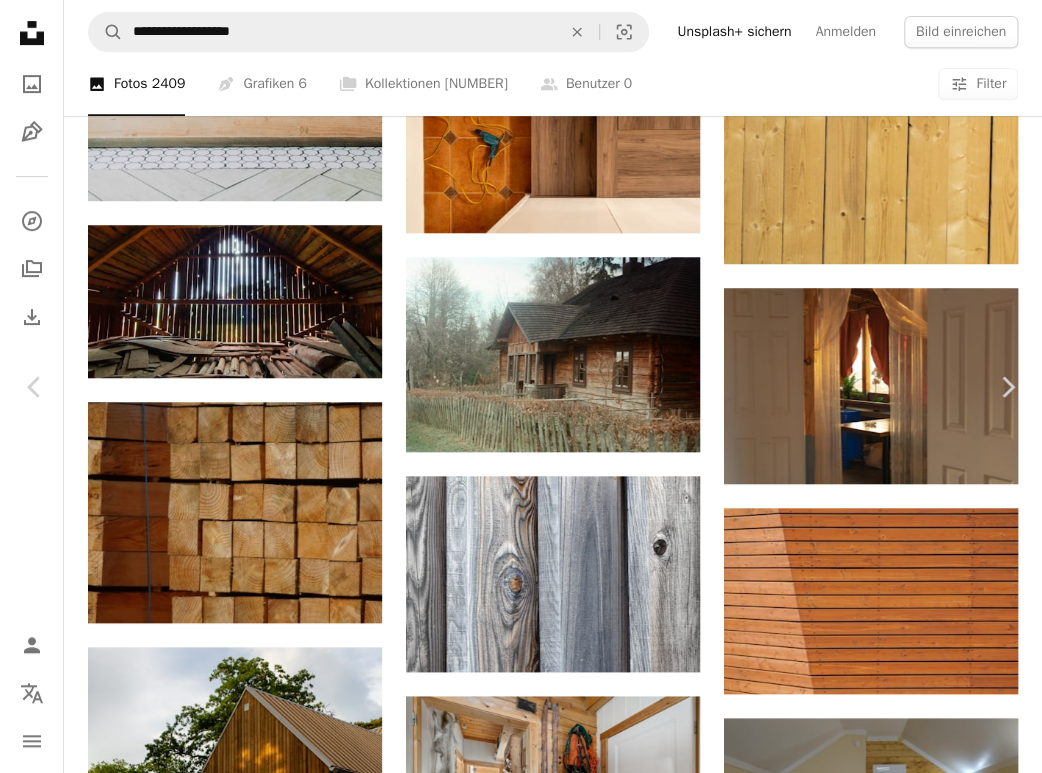 click on "Chevron down" 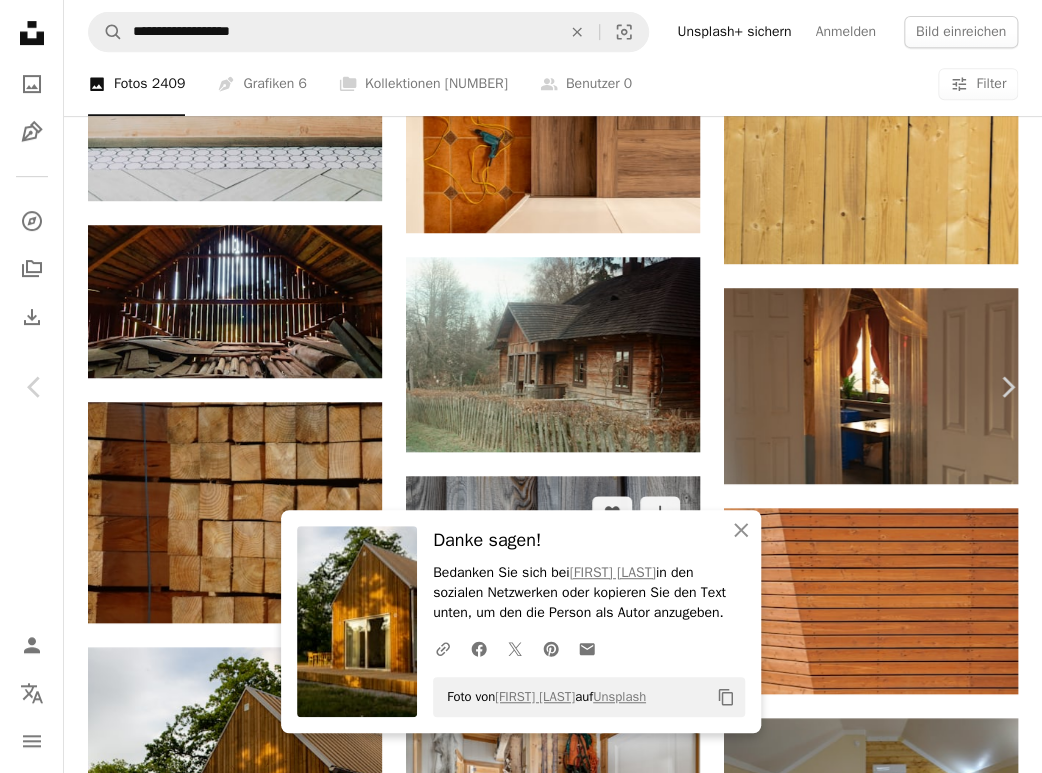 drag, startPoint x: 16, startPoint y: 22, endPoint x: 504, endPoint y: 315, distance: 569.20386 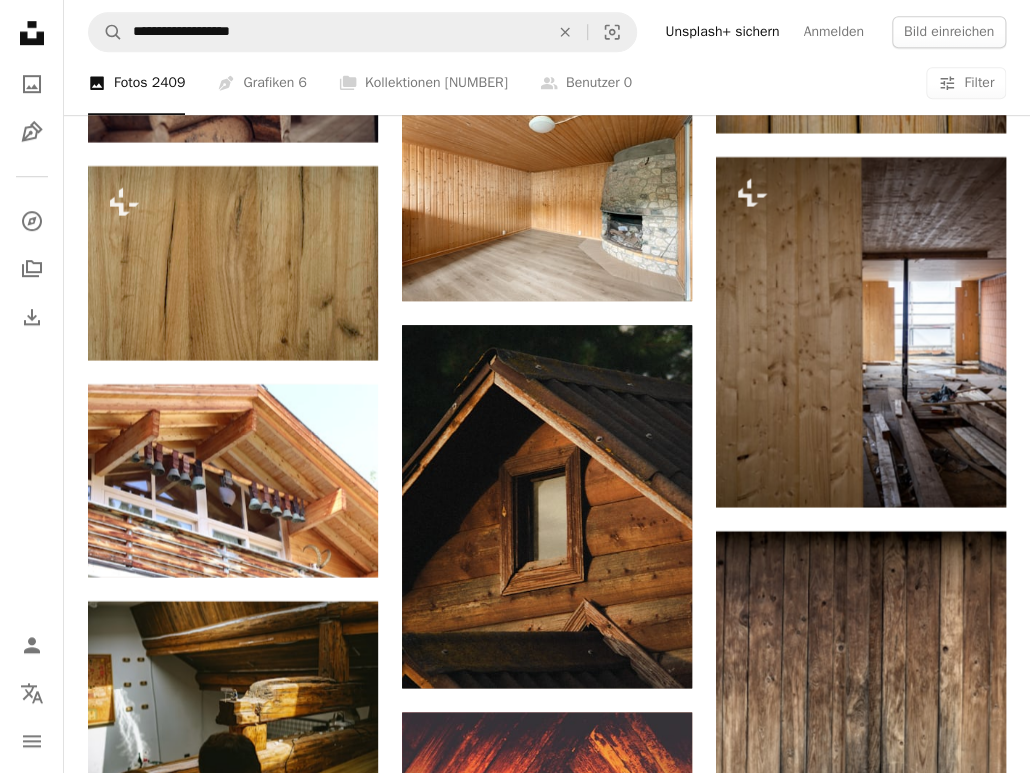 scroll, scrollTop: 28800, scrollLeft: 0, axis: vertical 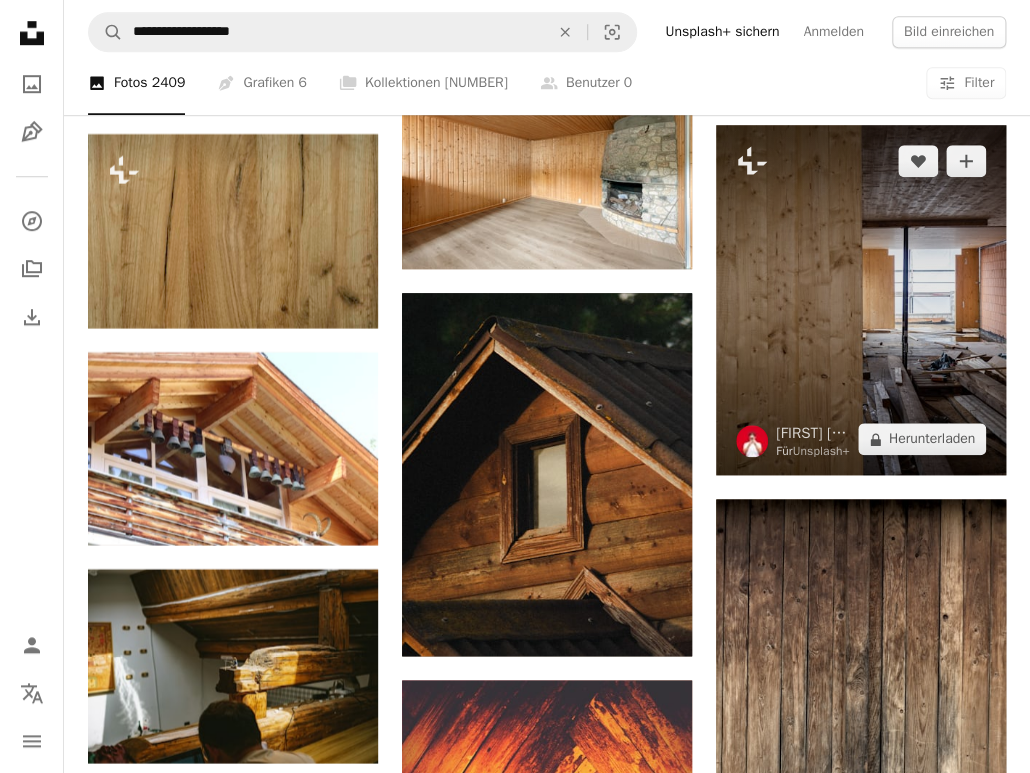 click at bounding box center (861, 300) 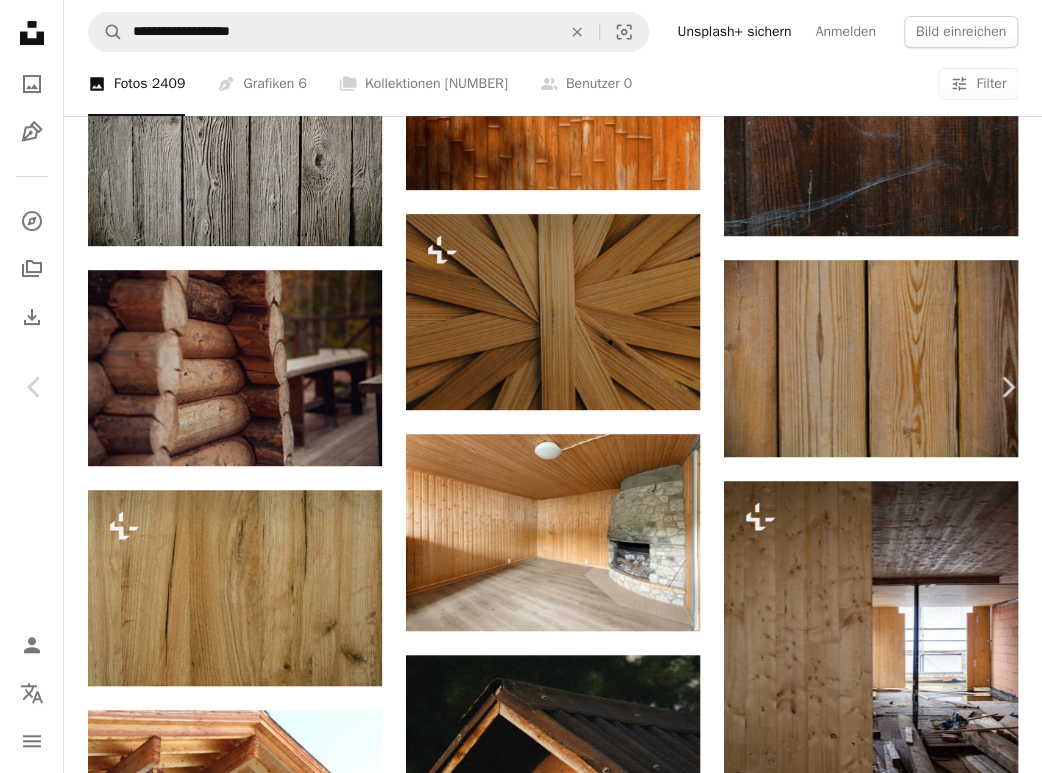 click on "An X shape Chevron left Chevron right Marcus Lenk Für  Unsplash+ A heart A plus sign A lock Herunterladen Zoom in A forward-right arrow Teilen More Actions A map marker Berlin, [COUNTRY] Calendar outlined Veröffentlicht am  13. Februar 2023 Safety Lizenziert unter der  Unsplash+ Lizenz Gebäude Stadt Architektur Konstruktion Beton Industrie Berlin Baustelle Material Materialien Deutschland beton östlich Industrie Baustelle Bau Architektur Stadt Public Domain-Bilder Aus dieser Serie Chevron right Plus sign for Unsplash+ Plus sign for Unsplash+ Plus sign for Unsplash+ Plus sign for Unsplash+ Plus sign for Unsplash+ Plus sign for Unsplash+ Plus sign for Unsplash+ Plus sign for Unsplash+ Plus sign for Unsplash+ Plus sign for Unsplash+ Ähnliche Bilder Plus sign for Unsplash+ A heart A plus sign Getty Images Für  Unsplash+ A lock Herunterladen Plus sign for Unsplash+ A heart A plus sign Getty Images Für  Unsplash+" at bounding box center [521, 4983] 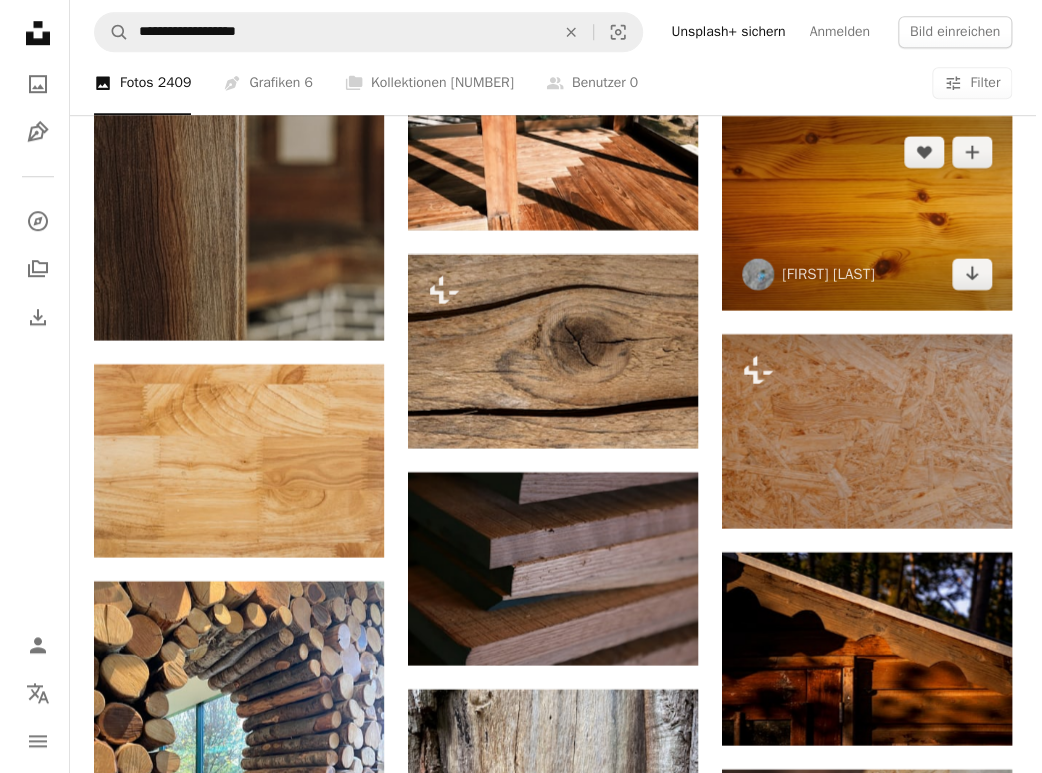 scroll, scrollTop: 31360, scrollLeft: 0, axis: vertical 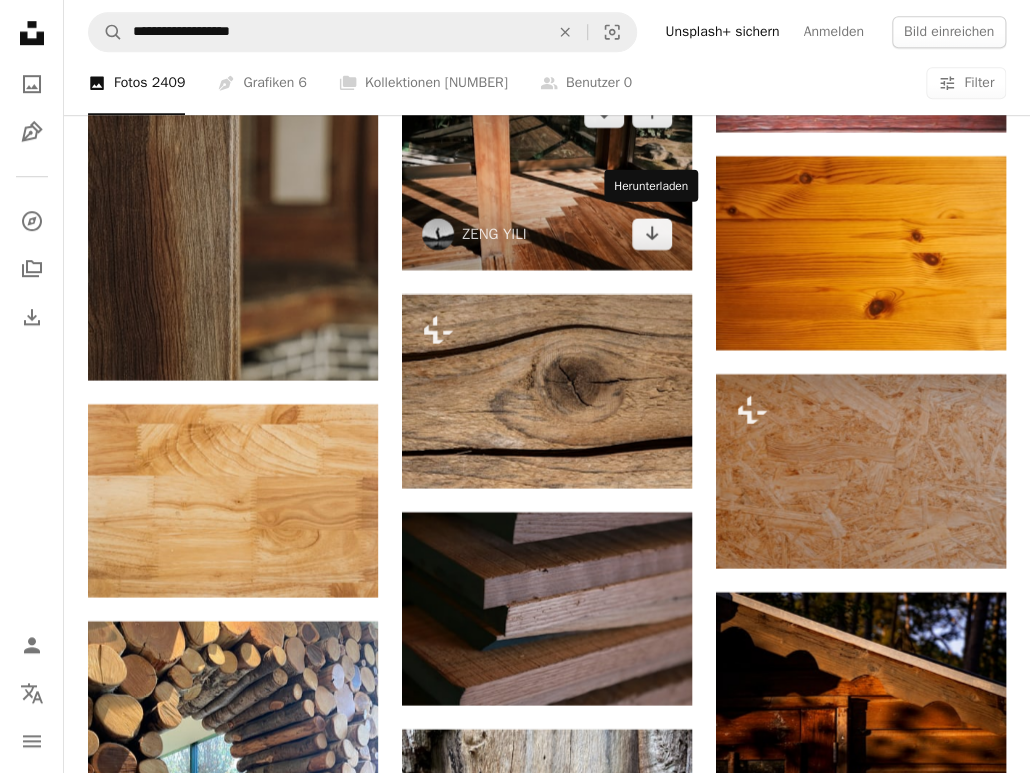 click on "Herunterladen" at bounding box center (651, 186) 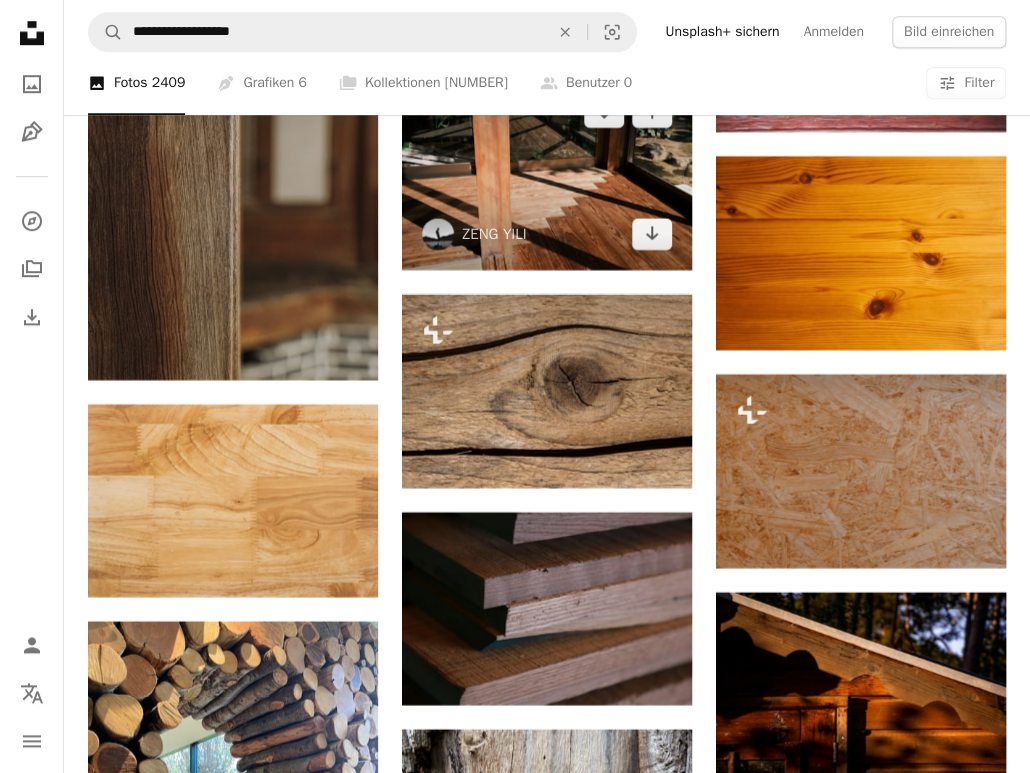 click at bounding box center [547, 173] 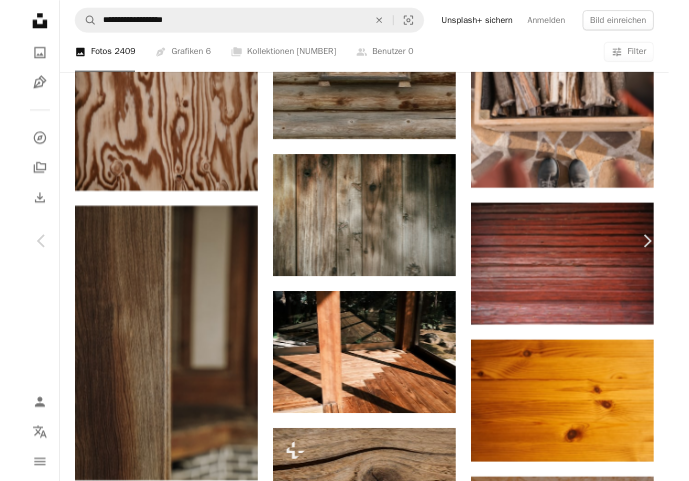 scroll, scrollTop: 24920, scrollLeft: 0, axis: vertical 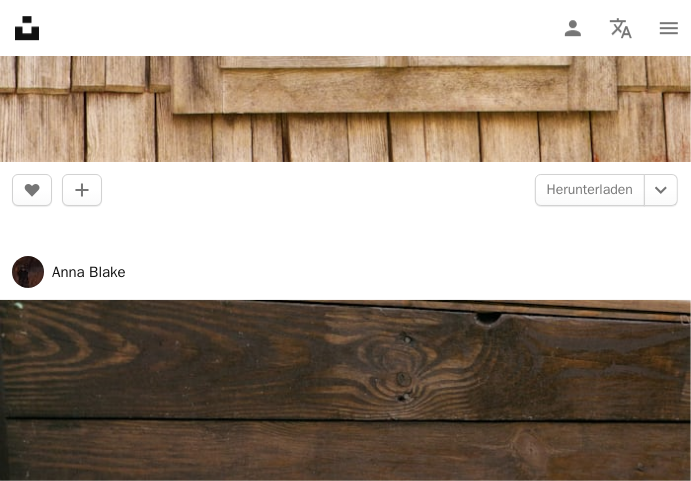 click on "An X shape" at bounding box center [20, 4790] 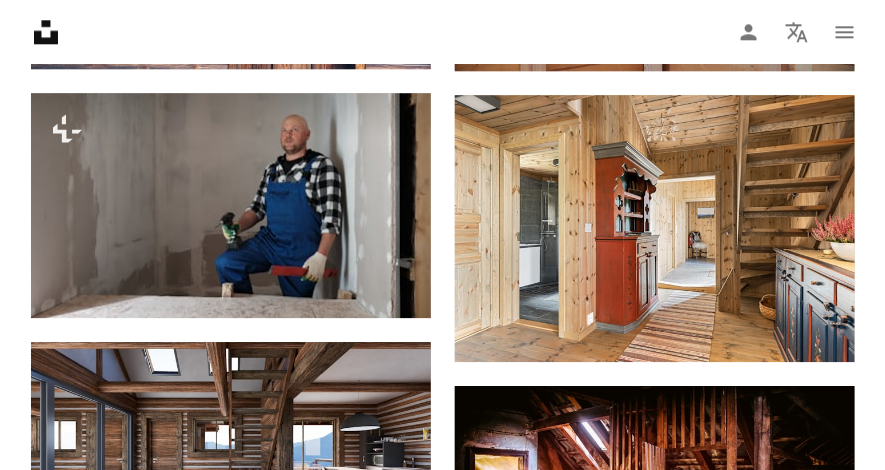 scroll, scrollTop: 25666, scrollLeft: 0, axis: vertical 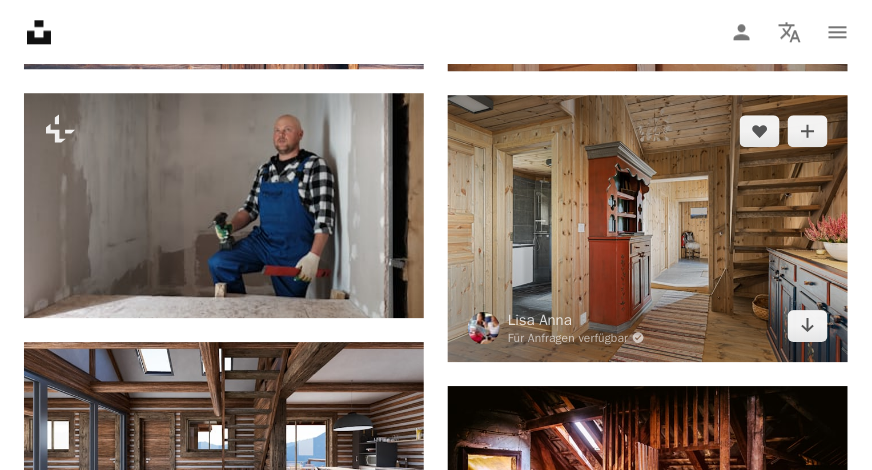 click at bounding box center (648, 228) 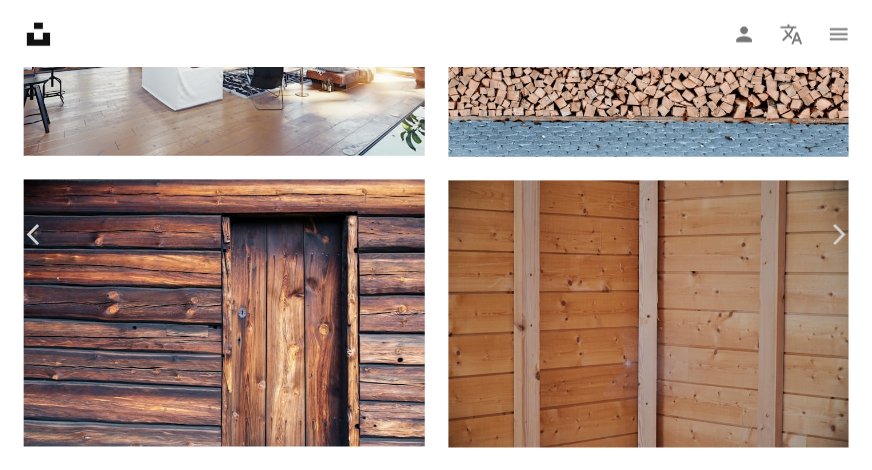 scroll, scrollTop: 0, scrollLeft: 0, axis: both 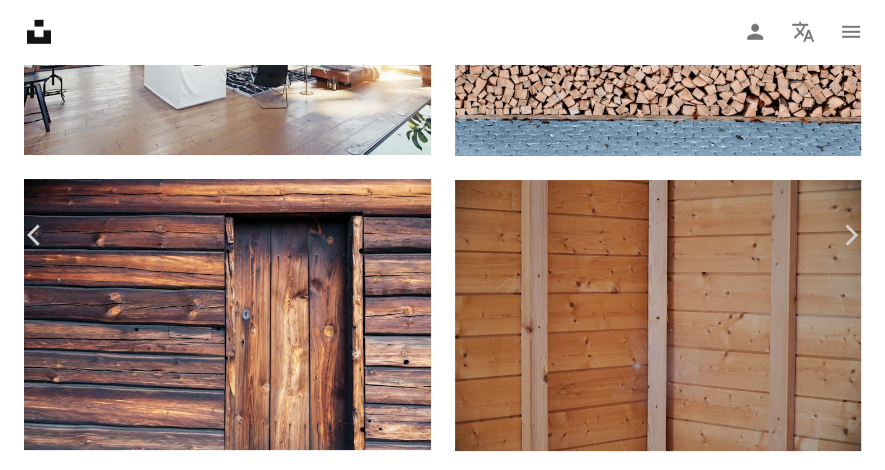 click on "An X shape" at bounding box center [20, 20] 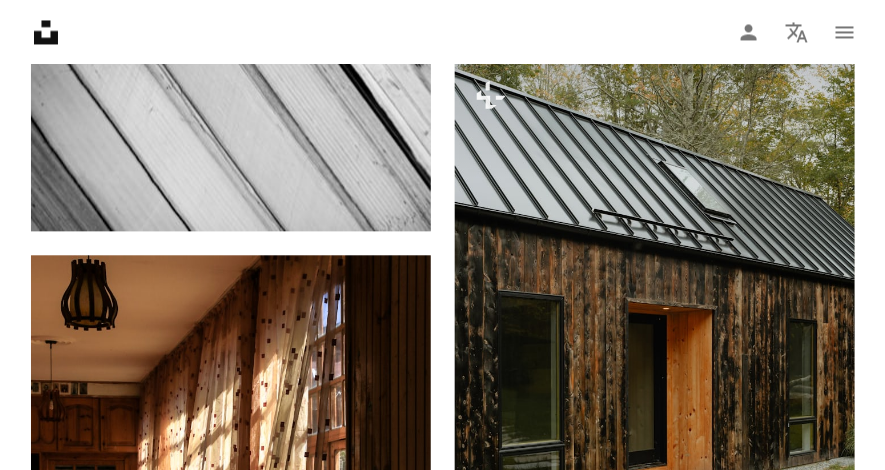 scroll, scrollTop: 31972, scrollLeft: 0, axis: vertical 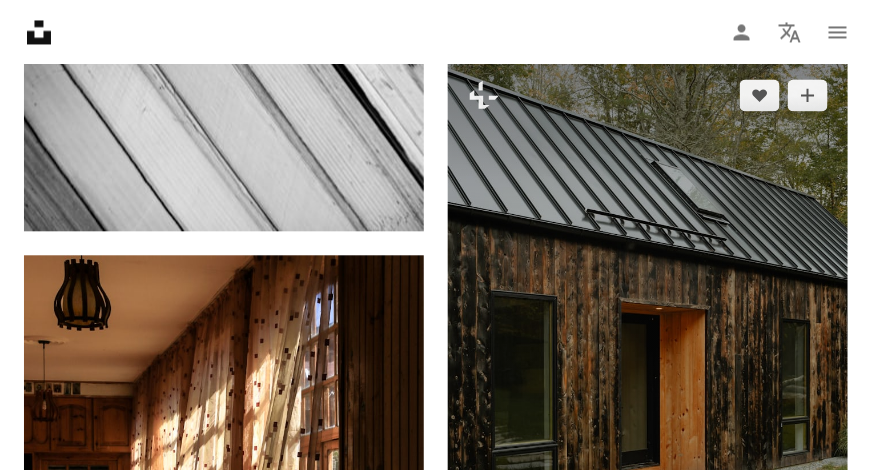 click at bounding box center [648, 359] 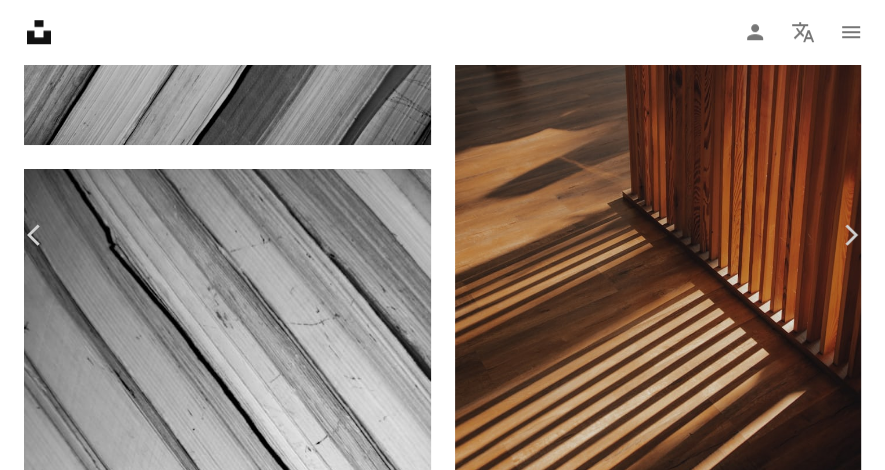 scroll, scrollTop: 209, scrollLeft: 0, axis: vertical 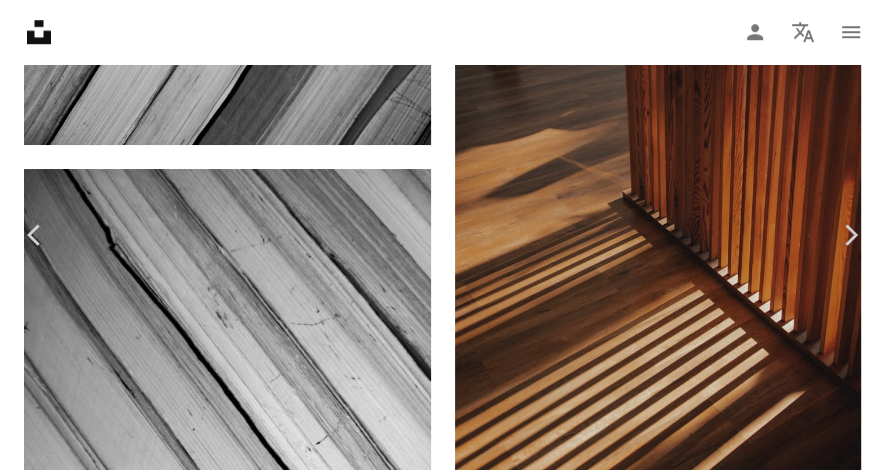 click on "A lock Herunterladen" at bounding box center [711, 45794] 